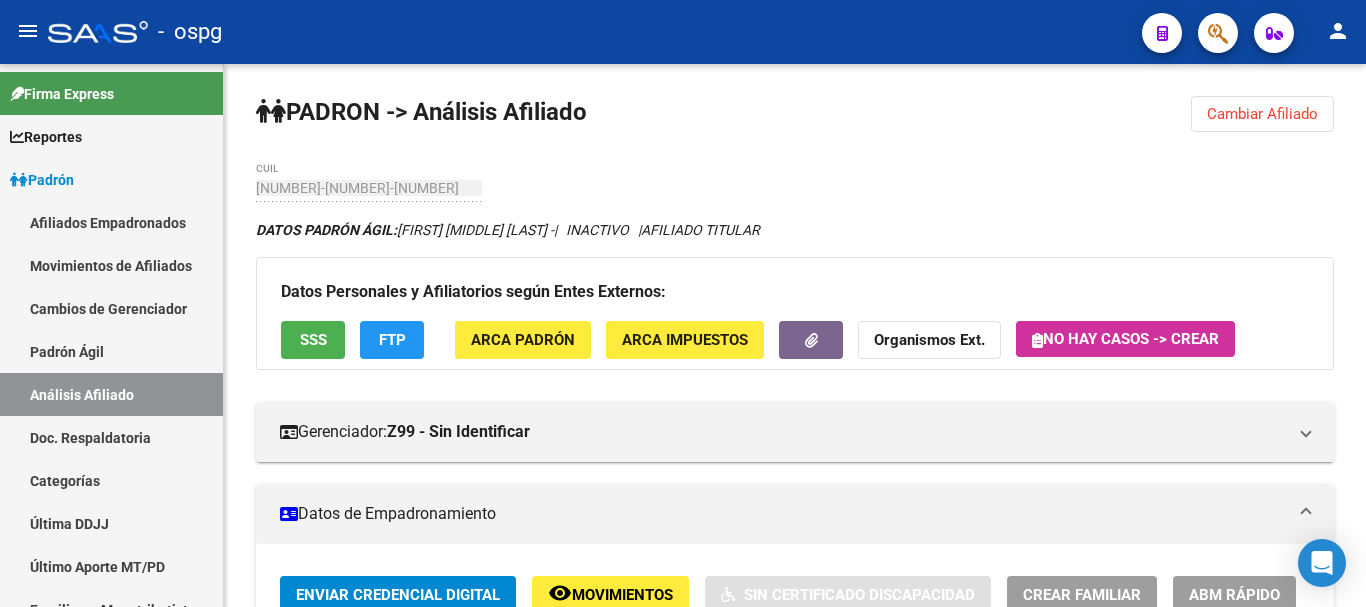 scroll, scrollTop: 0, scrollLeft: 0, axis: both 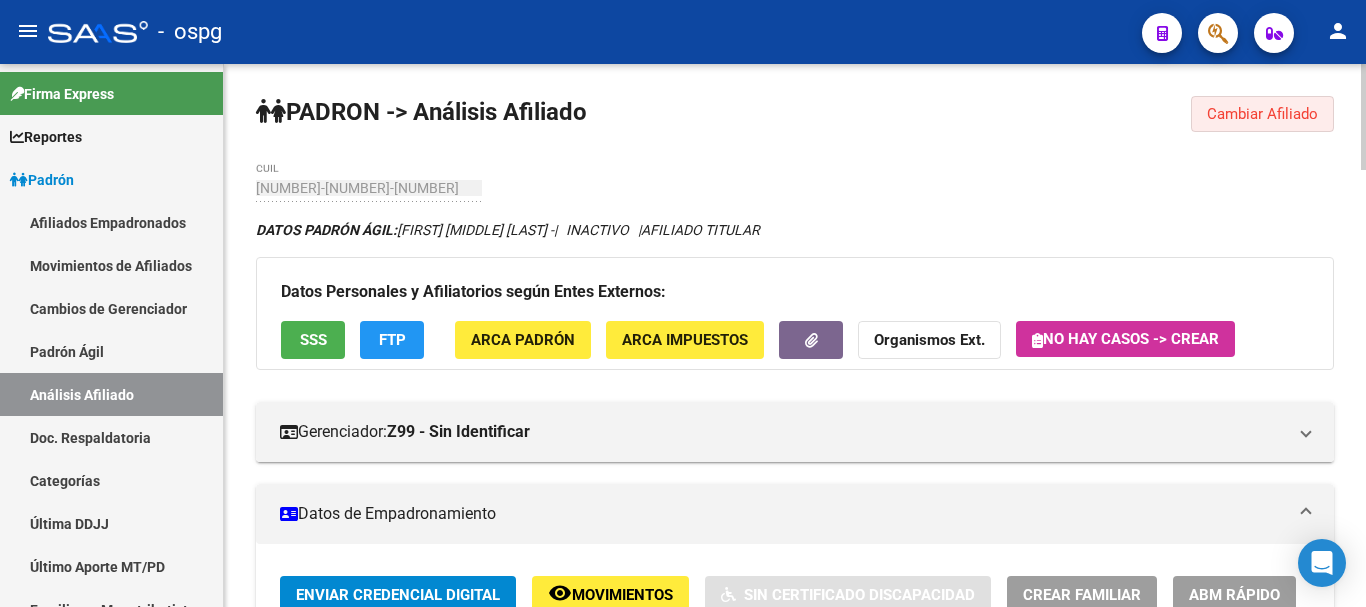 click on "Cambiar Afiliado" 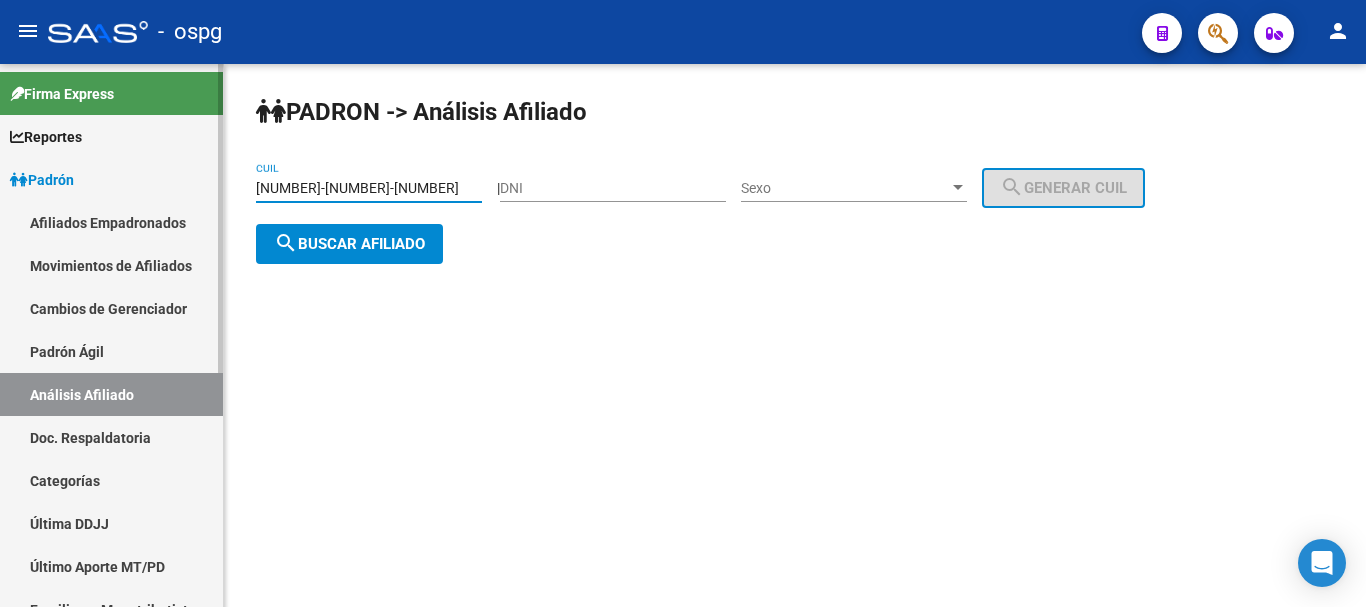 drag, startPoint x: 375, startPoint y: 189, endPoint x: 178, endPoint y: 187, distance: 197.01015 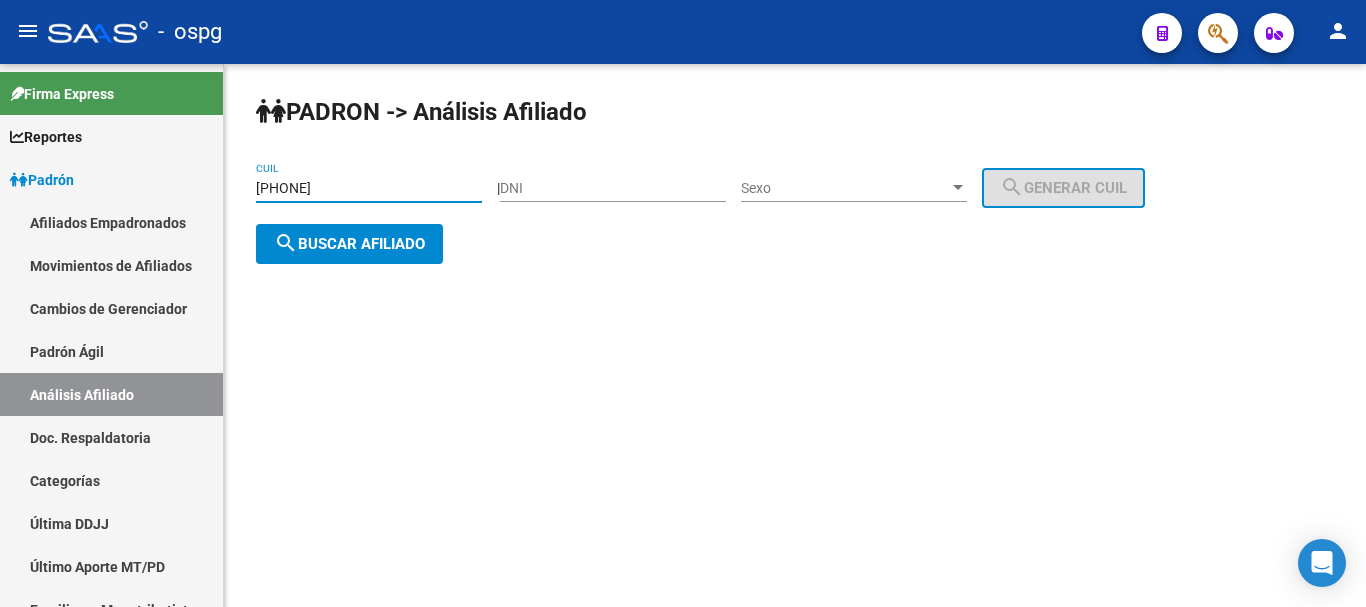 type on "[PHONE]" 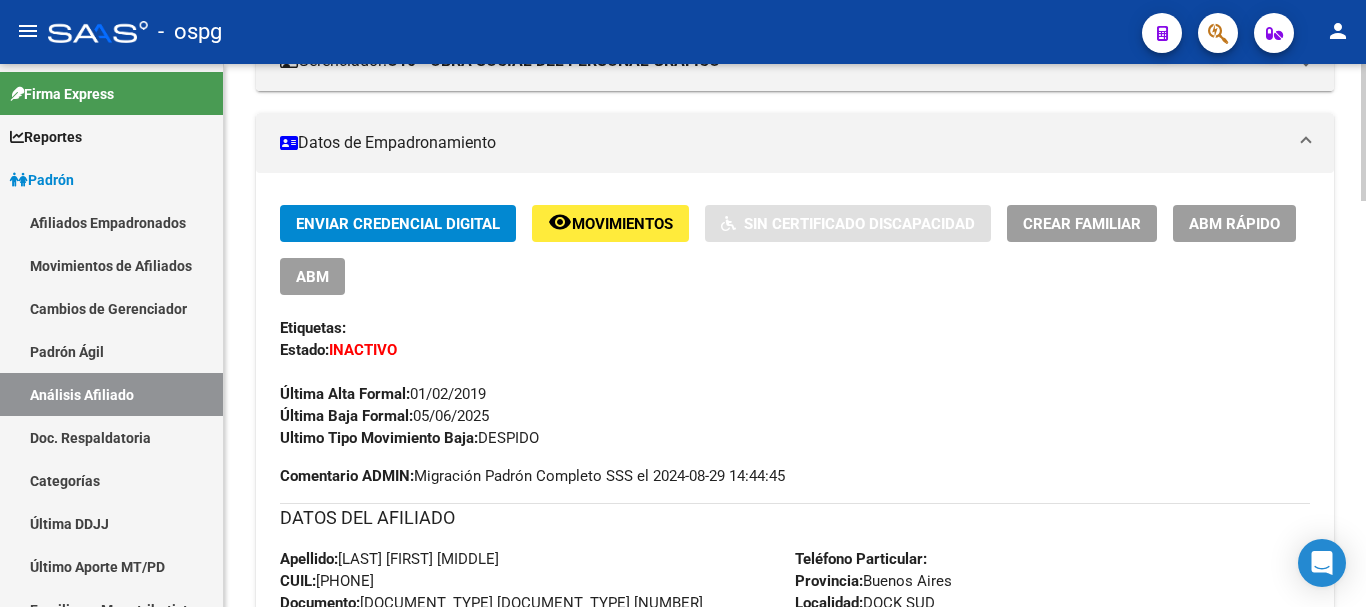 scroll, scrollTop: 0, scrollLeft: 0, axis: both 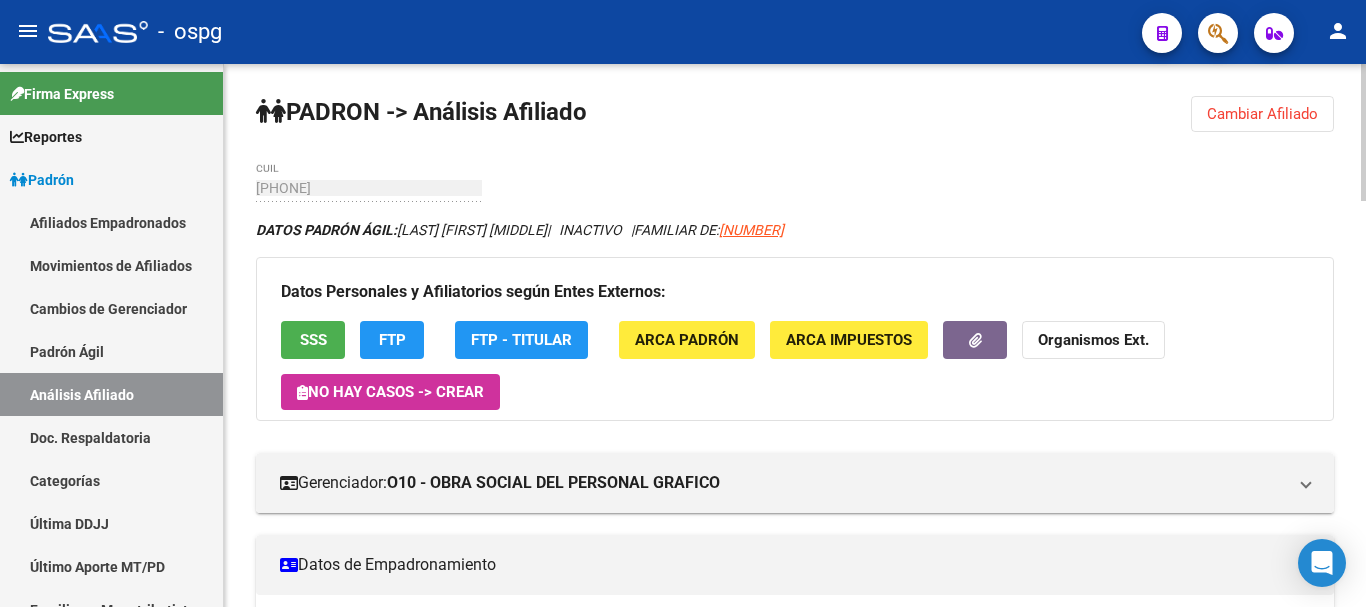 click 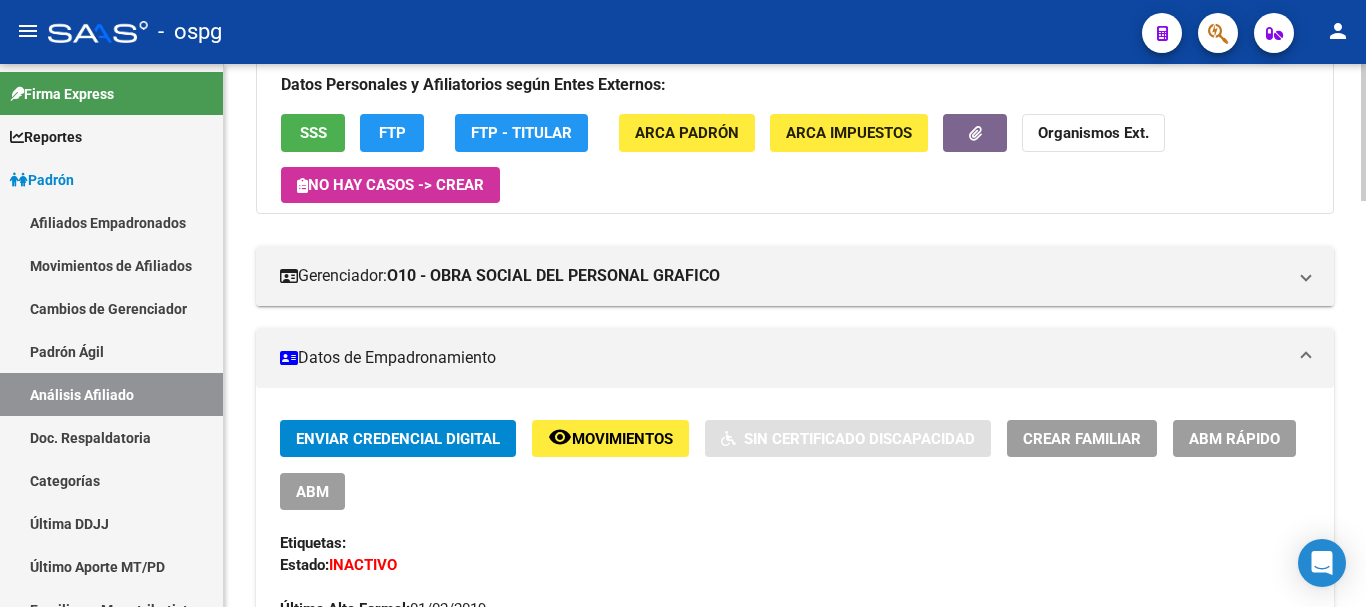 scroll, scrollTop: 310, scrollLeft: 0, axis: vertical 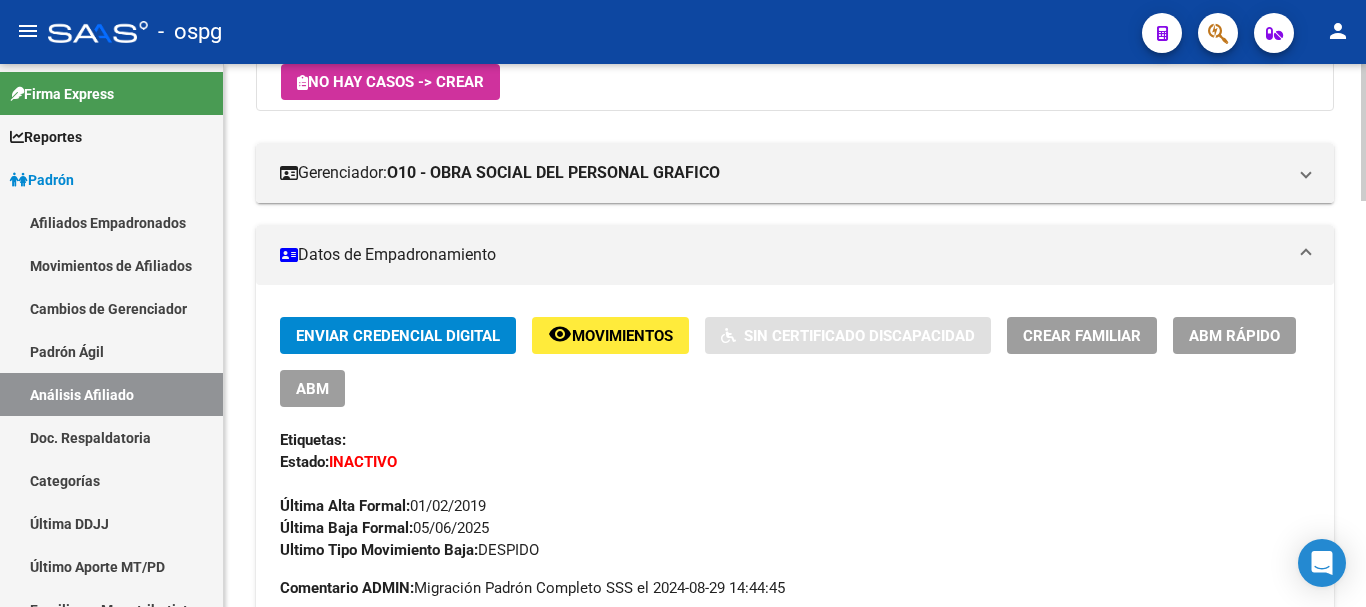 click 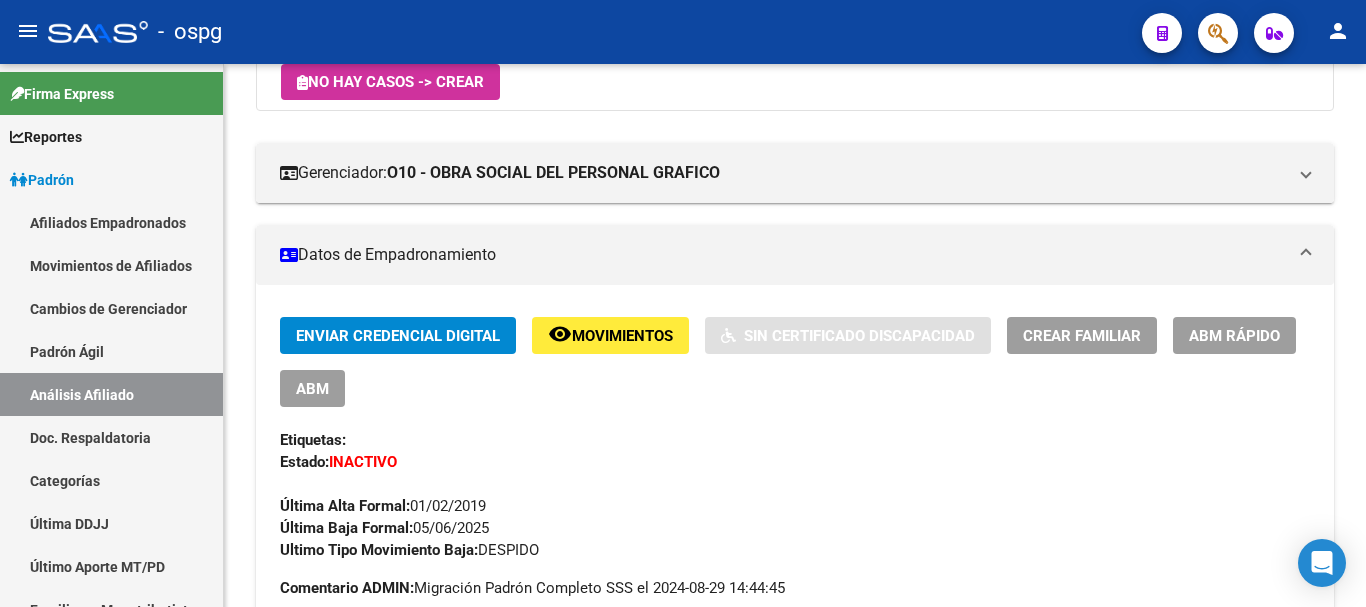 click on "ABM" at bounding box center (312, 388) 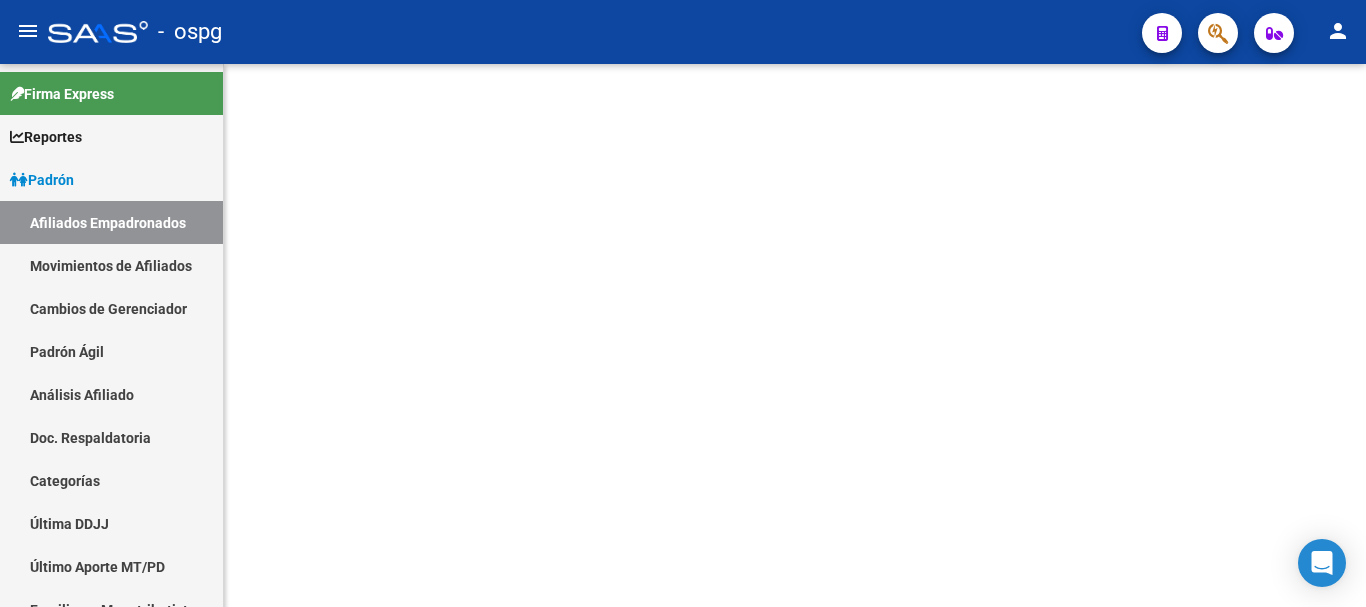 scroll, scrollTop: 0, scrollLeft: 0, axis: both 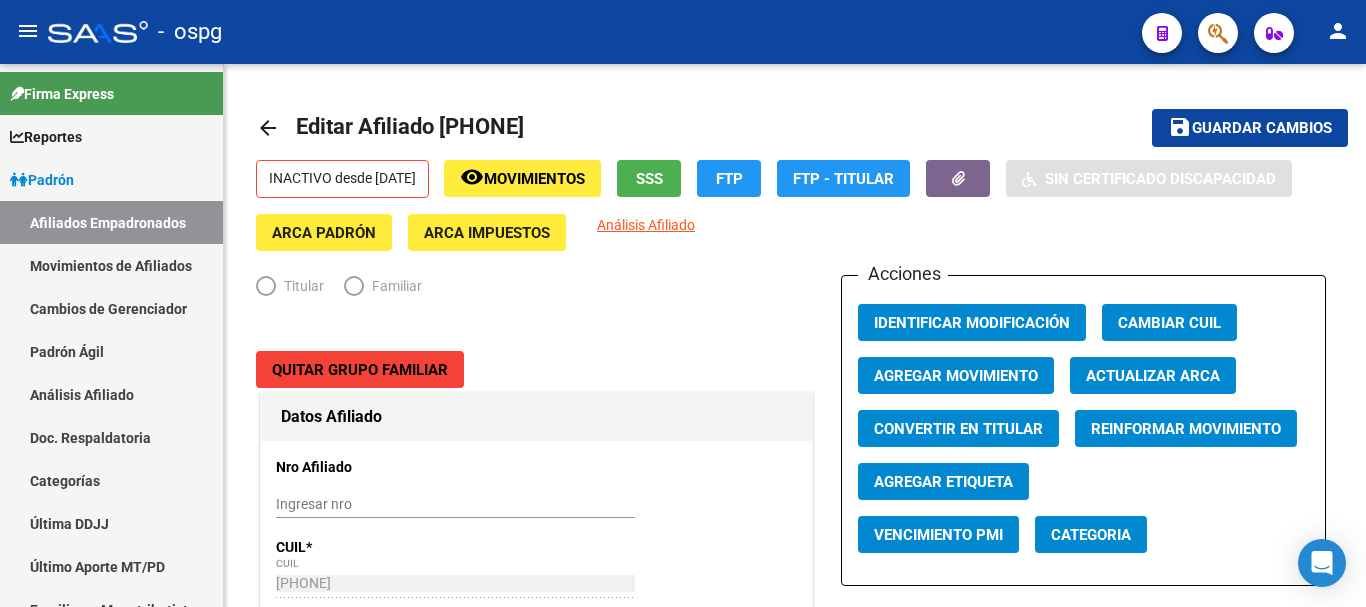 radio on "true" 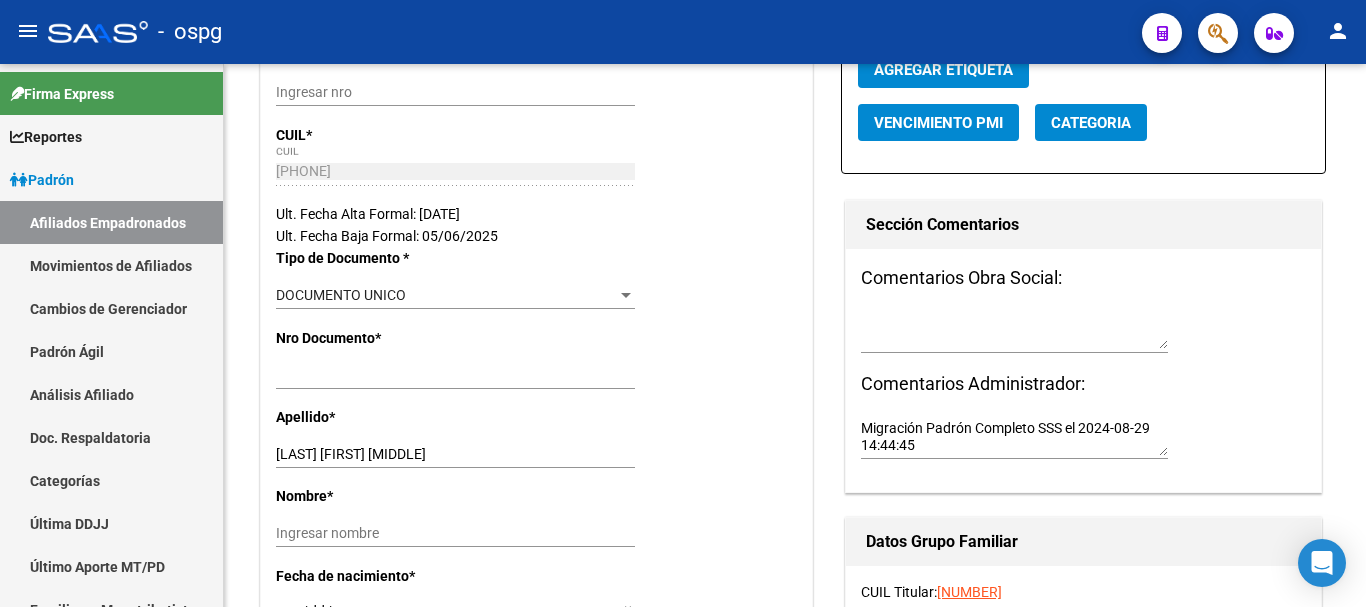scroll, scrollTop: 427, scrollLeft: 0, axis: vertical 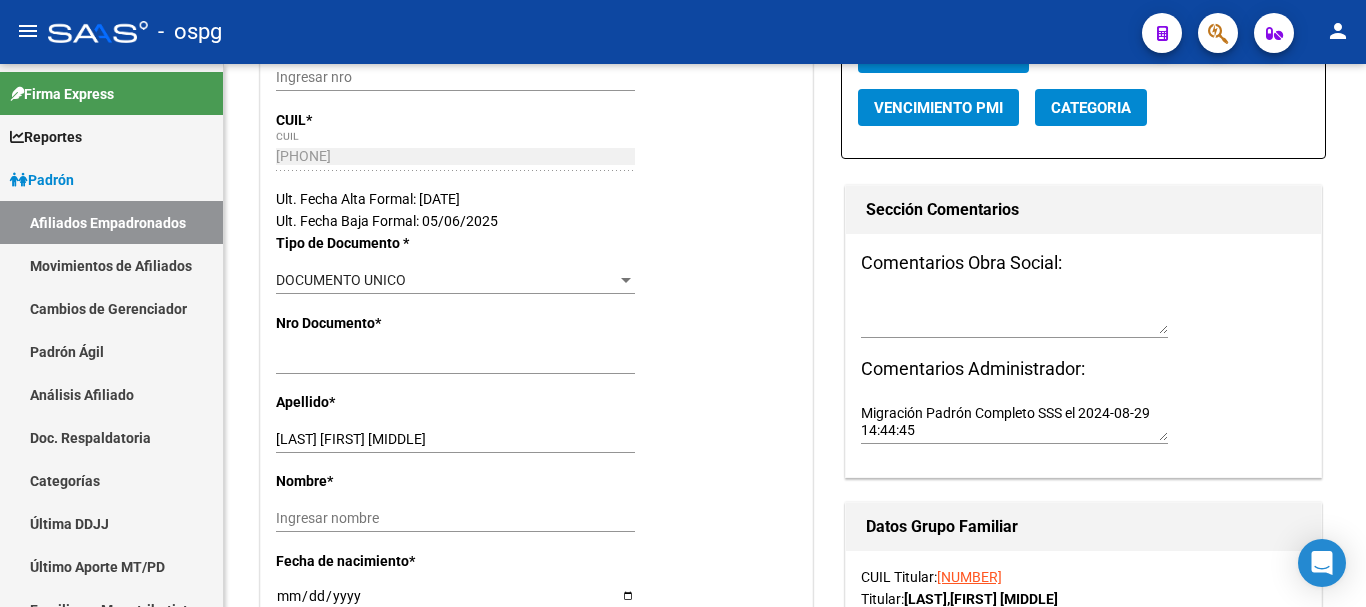 click on "arrow_back Editar Afiliado [PHONE]    save Guardar cambios  INACTIVO desde [DATE]  remove_red_eye Movimientos SSS FTP  FTP - Titular    Sin Certificado Discapacidad ARCA Padrón ARCA Impuestos Análisis Afiliado   Titular   Familiar Quitar Grupo Familiar Datos Afiliado Nro Afiliado    Ingresar nro  CUIL  *   [PHONE] CUIL  ARCA Padrón  Ult. Fecha Alta Formal: [DATE]  Ult. Fecha Baja Formal: [DATE]  Tipo de Documento * DOCUMENTO UNICO Seleccionar tipo Nro Documento  *   [NUMBER] Ingresar nro  Apellido  *   [LAST] [FIRST] [MIDDLE] Ingresar apellido  Nombre  *   Ingresar nombre  Fecha de nacimiento  *   [DATE] Ingresar fecha   Parentesco * Cónyuge Seleccionar parentesco  Estado Civil * Casado Seleccionar tipo  Sexo * Femenino Seleccionar sexo  Nacionalidad * ARGENTINA Seleccionar tipo  Discapacitado * No incapacitado Seleccionar tipo Vencimiento Certificado Estudio    Ingresar fecha   Tipo domicilio * Domicilio Completo Seleccionar tipo domicilio  Provincia * [STATE] Localidad  *" 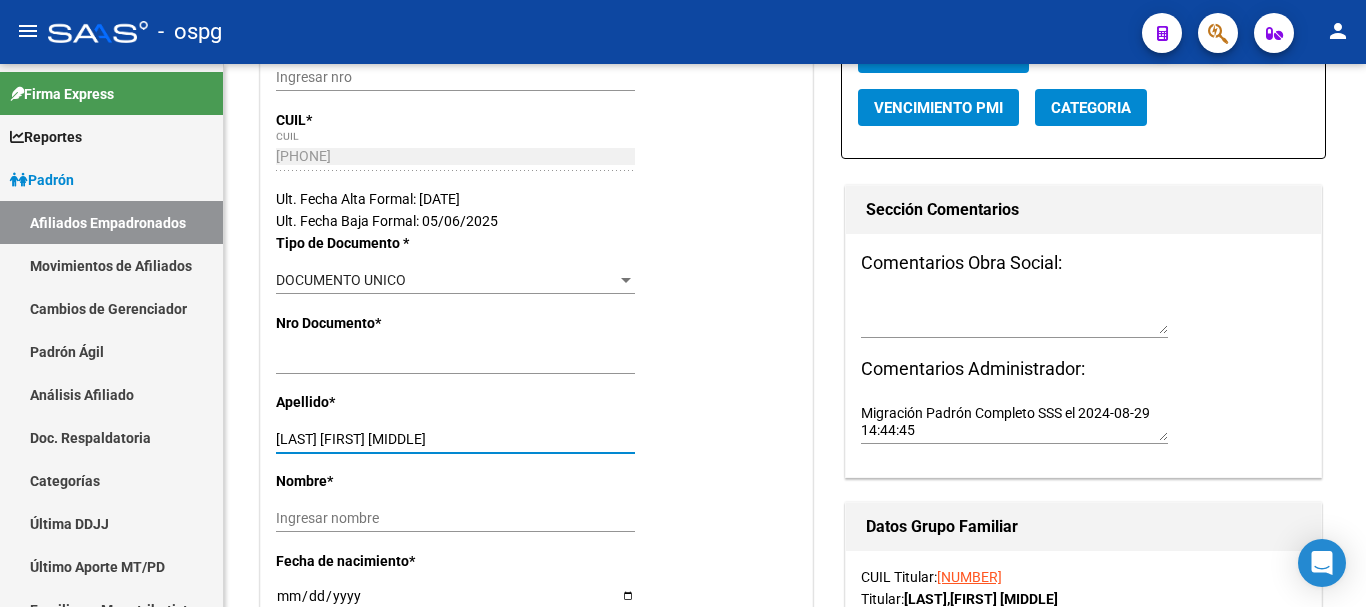 drag, startPoint x: 430, startPoint y: 439, endPoint x: 317, endPoint y: 442, distance: 113.03982 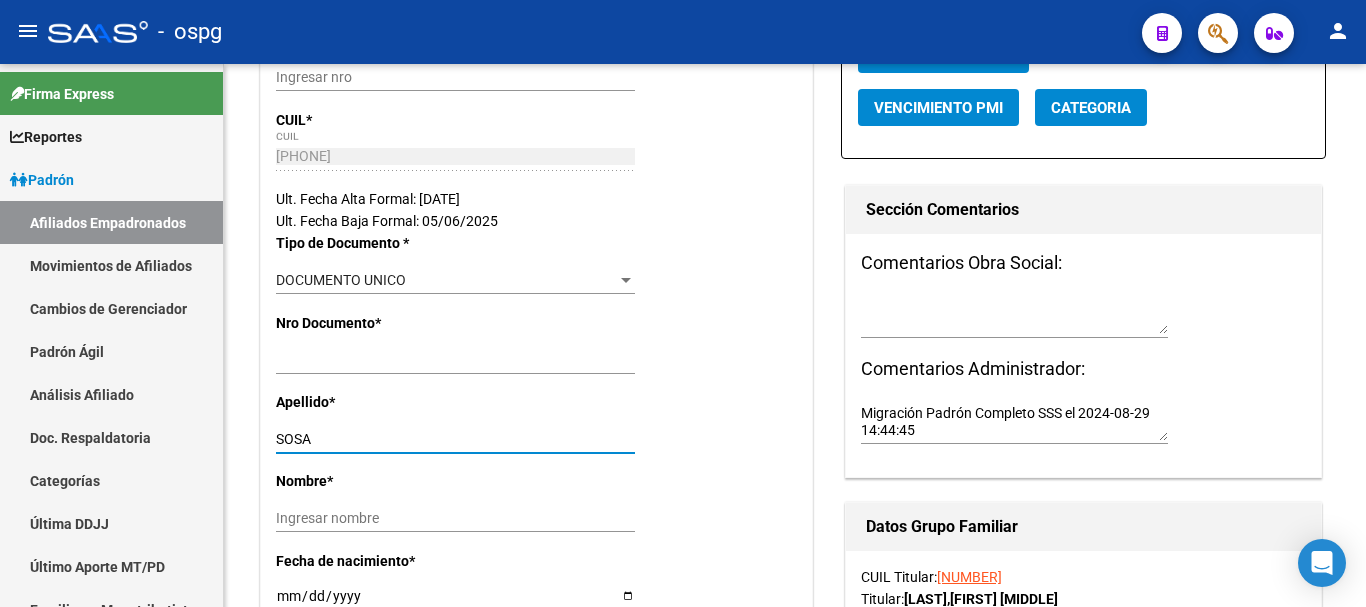 type on "SOSA" 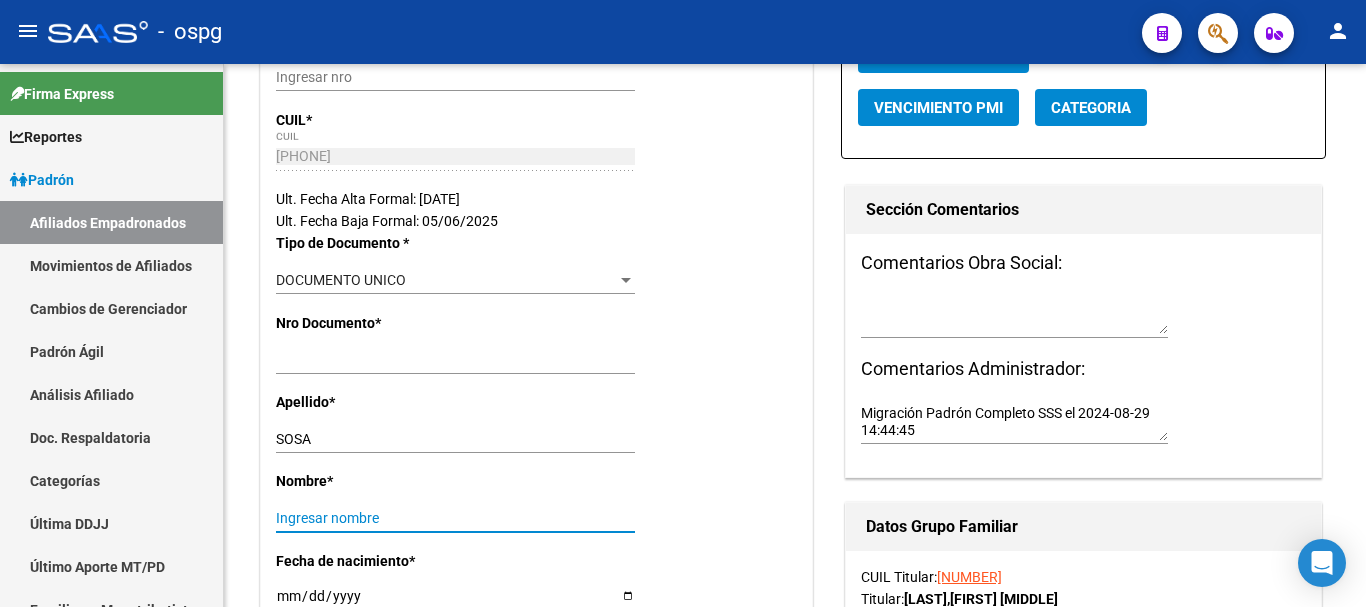 drag, startPoint x: 323, startPoint y: 507, endPoint x: 293, endPoint y: 519, distance: 32.31099 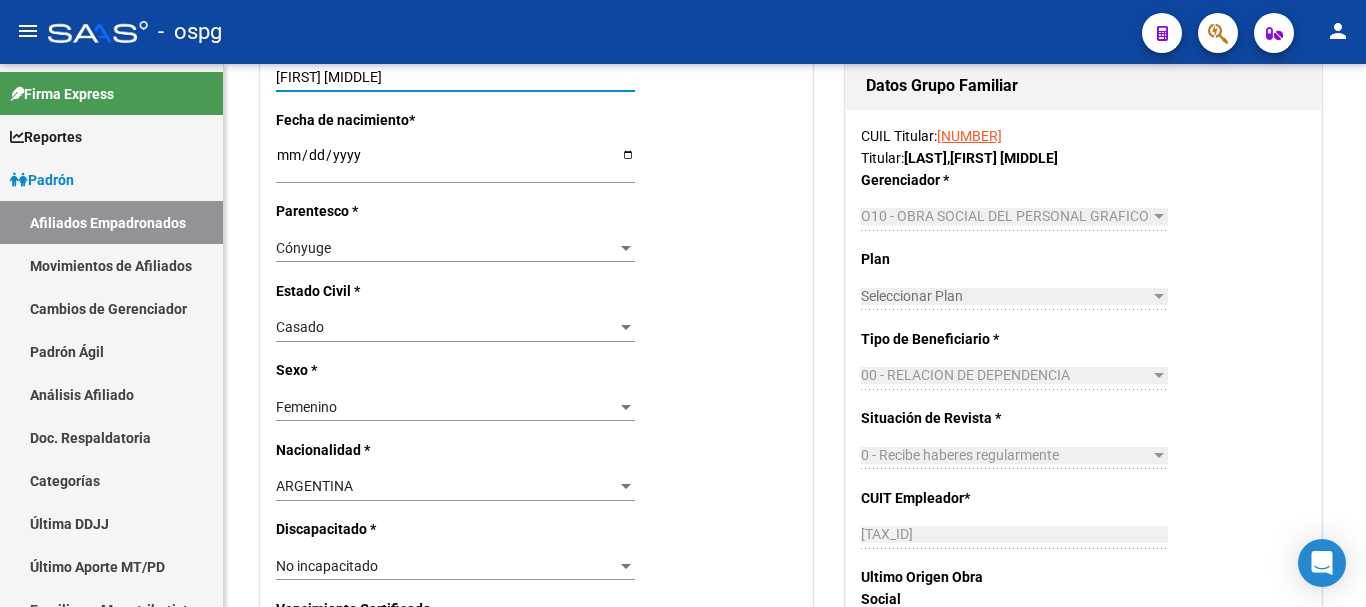 scroll, scrollTop: 951, scrollLeft: 0, axis: vertical 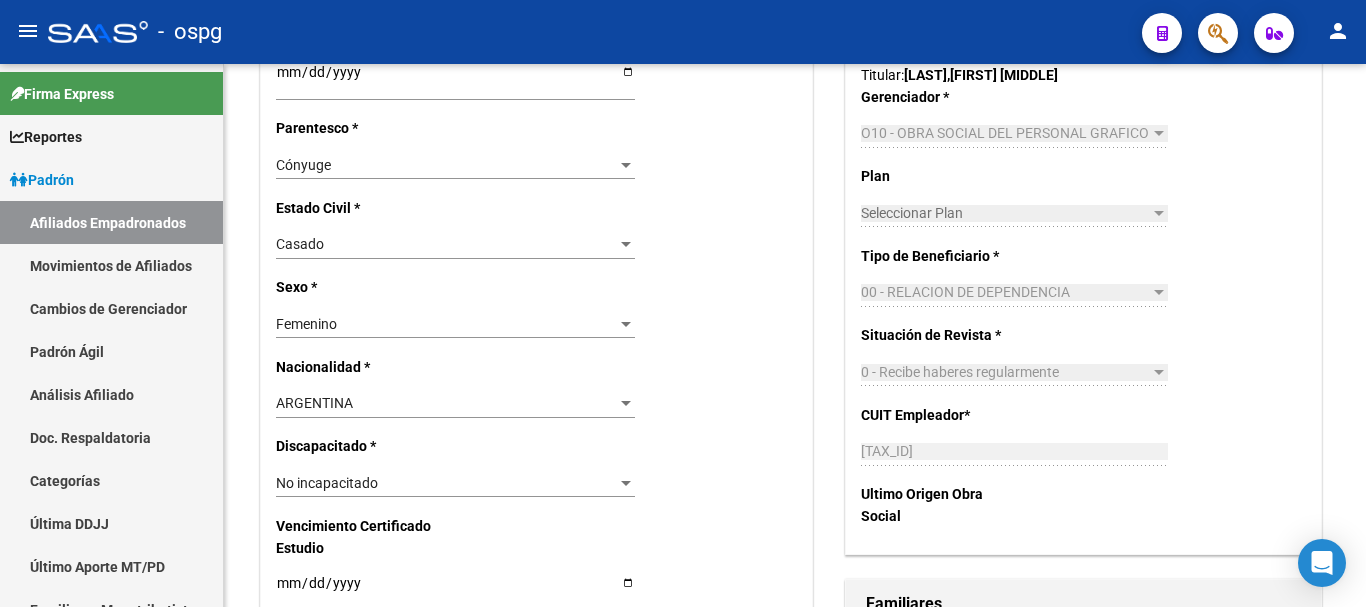 click on "arrow_back Editar Afiliado [PHONE]    save Guardar cambios  INACTIVO desde [DATE]  remove_red_eye Movimientos SSS FTP  FTP - Titular    Sin Certificado Discapacidad ARCA Padrón ARCA Impuestos Análisis Afiliado   Titular   Familiar Quitar Grupo Familiar Datos Afiliado Nro Afiliado    Ingresar nro  CUIL  *   [PHONE] CUIL  ARCA Padrón  Ult. Fecha Alta Formal: [DATE]  Ult. Fecha Baja Formal: [DATE]  Tipo de Documento * DOCUMENTO UNICO Seleccionar tipo Nro Documento  *   [NUMBER] Ingresar nro  Apellido  *   [LAST] Ingresar apellido  Nombre  *   [FIRST] [MIDDLE] Ingresar nombre  Fecha de nacimiento  *   [DATE] Ingresar fecha   Parentesco * Cónyuge Seleccionar parentesco  Estado Civil * Casado Seleccionar tipo  Sexo * Femenino Seleccionar sexo  Nacionalidad * ARGENTINA Seleccionar tipo  Discapacitado * No incapacitado Seleccionar tipo Vencimiento Certificado Estudio    Ingresar fecha   Tipo domicilio * Domicilio Completo Seleccionar tipo domicilio  Provincia * [STATE] Localidad  *" 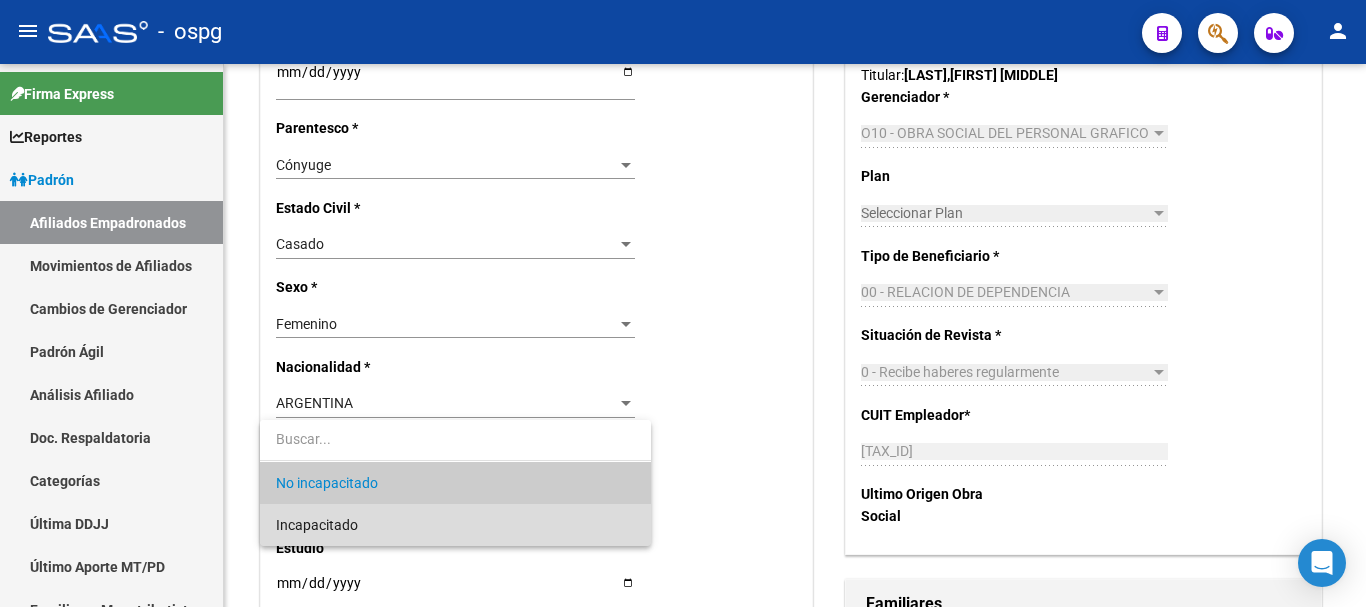 click on "Incapacitado" at bounding box center (455, 525) 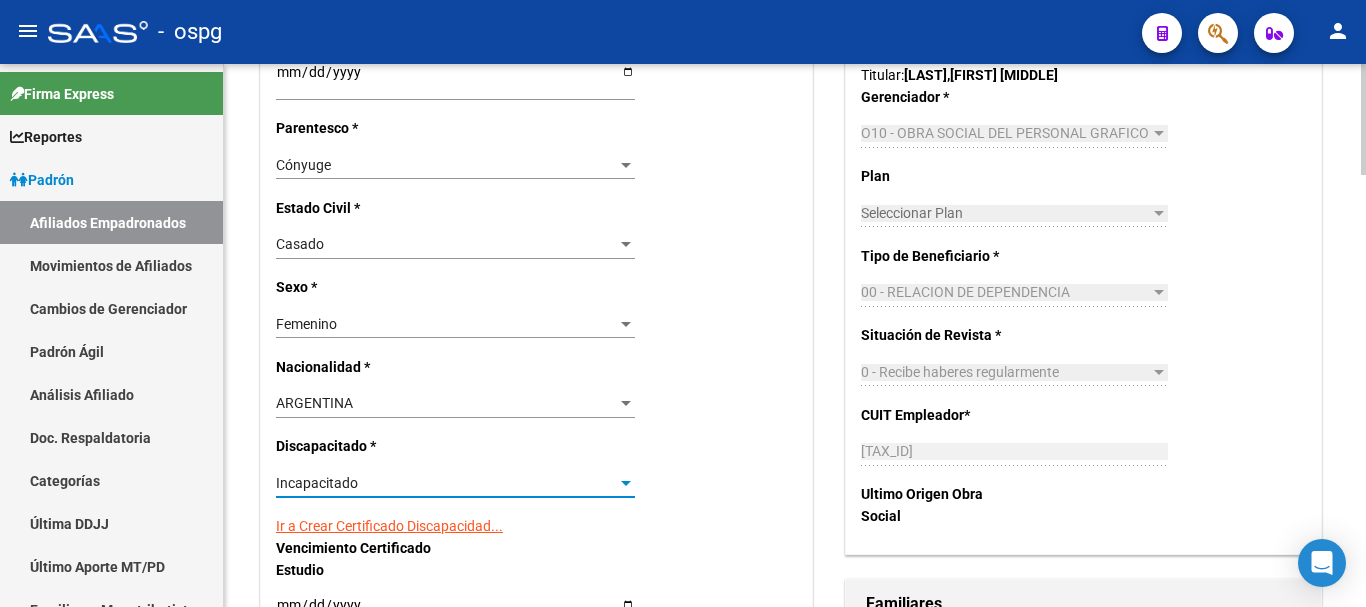click on "Vencimiento Certificado Estudio" 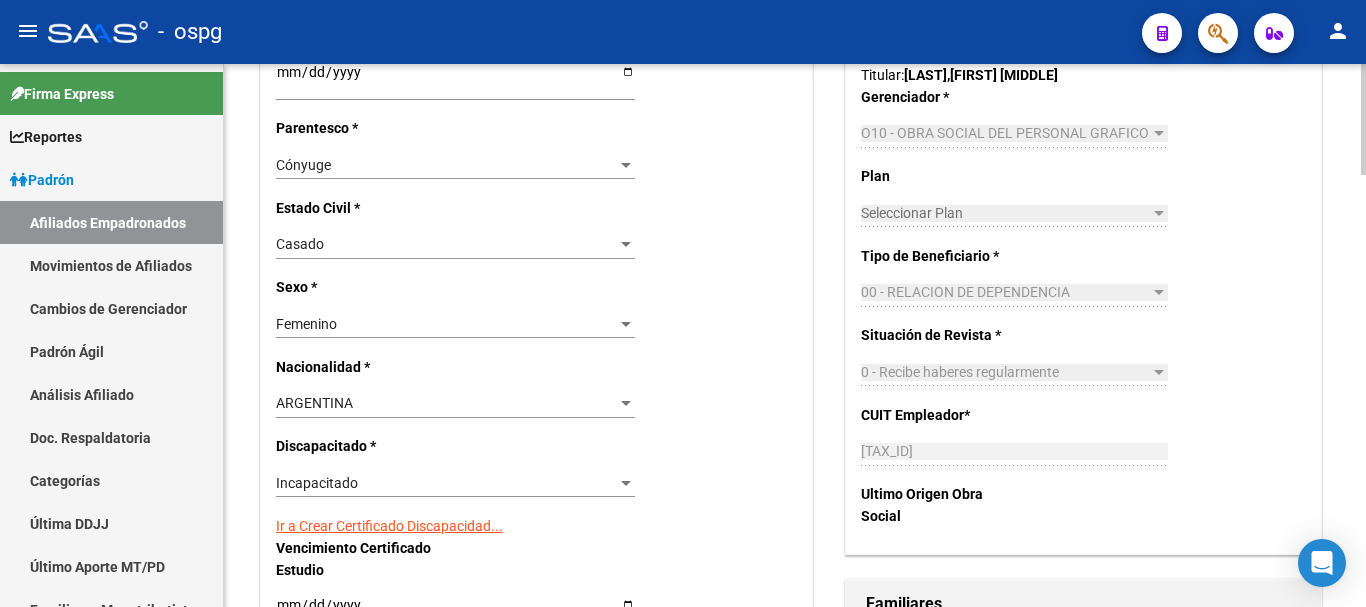 click on "Ir a Crear Certificado Discapacidad..." 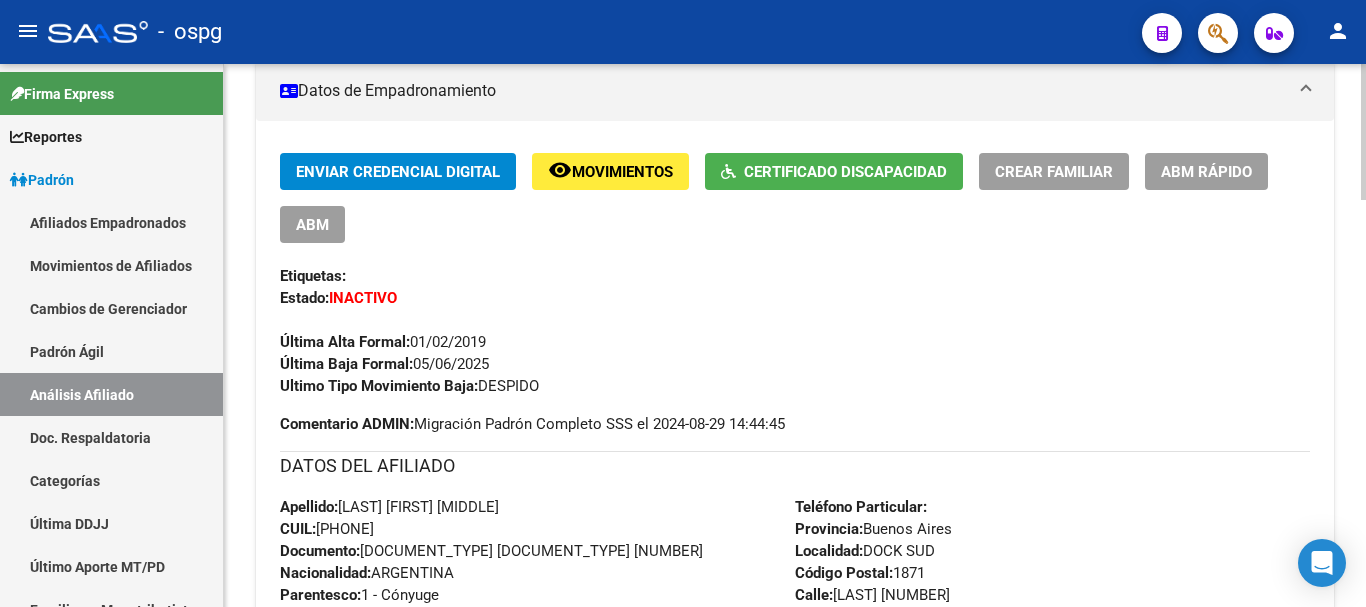 scroll, scrollTop: 478, scrollLeft: 0, axis: vertical 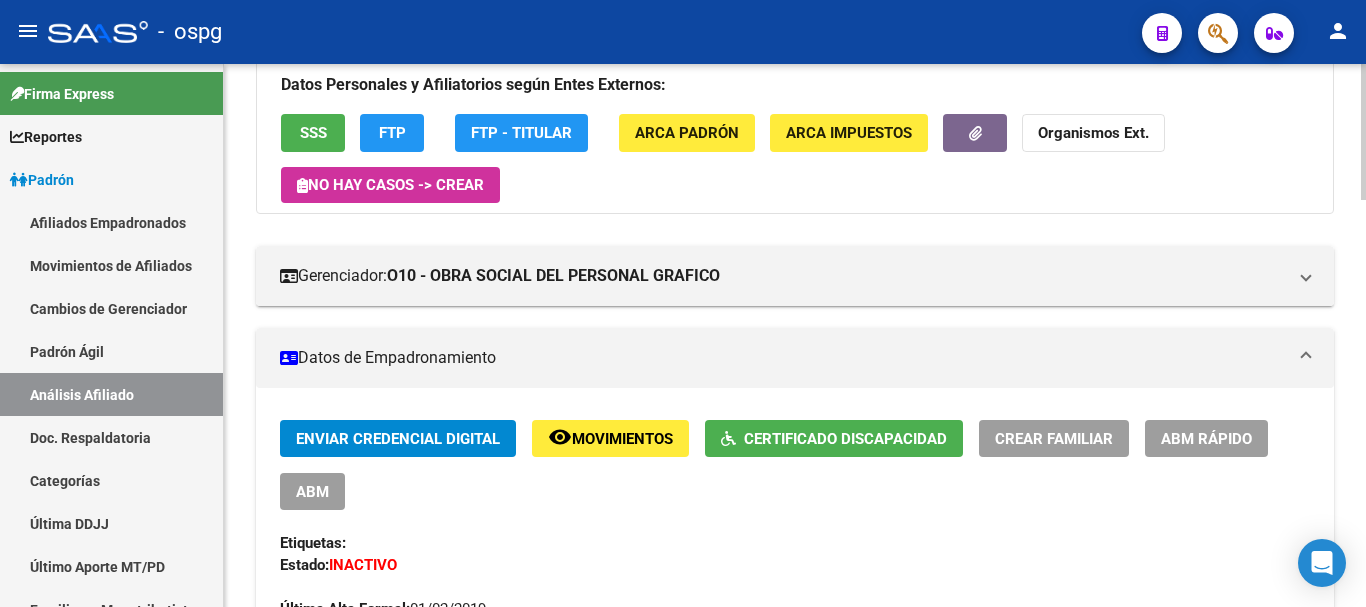 click 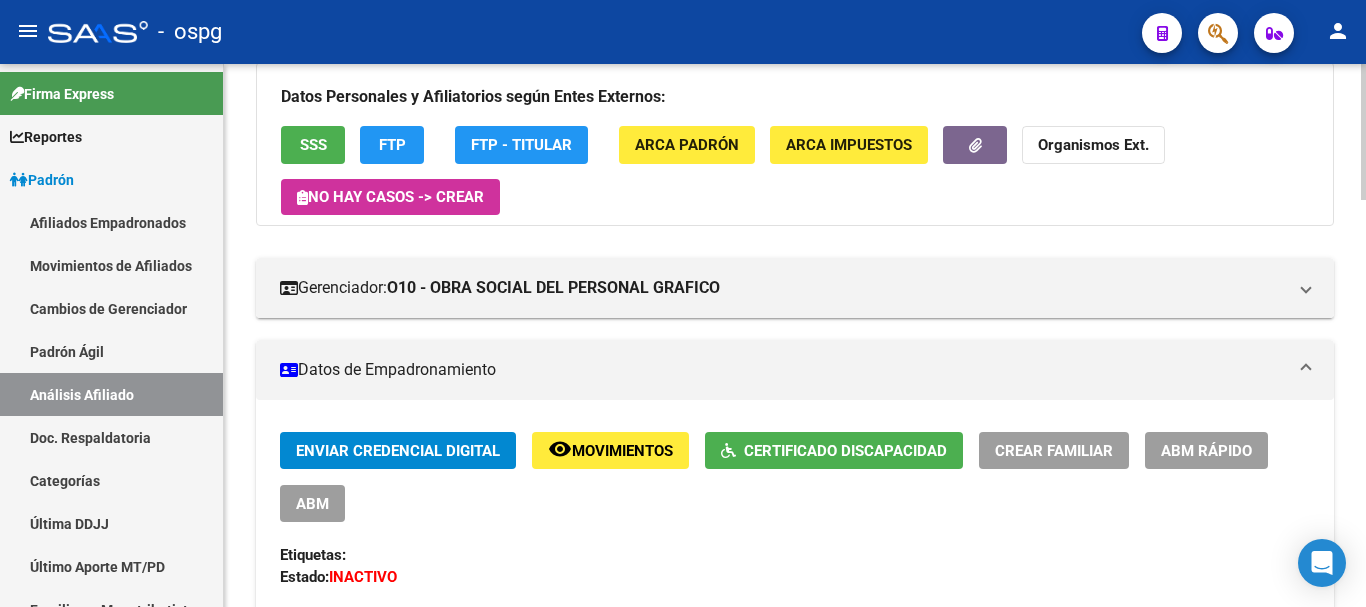 scroll, scrollTop: 0, scrollLeft: 0, axis: both 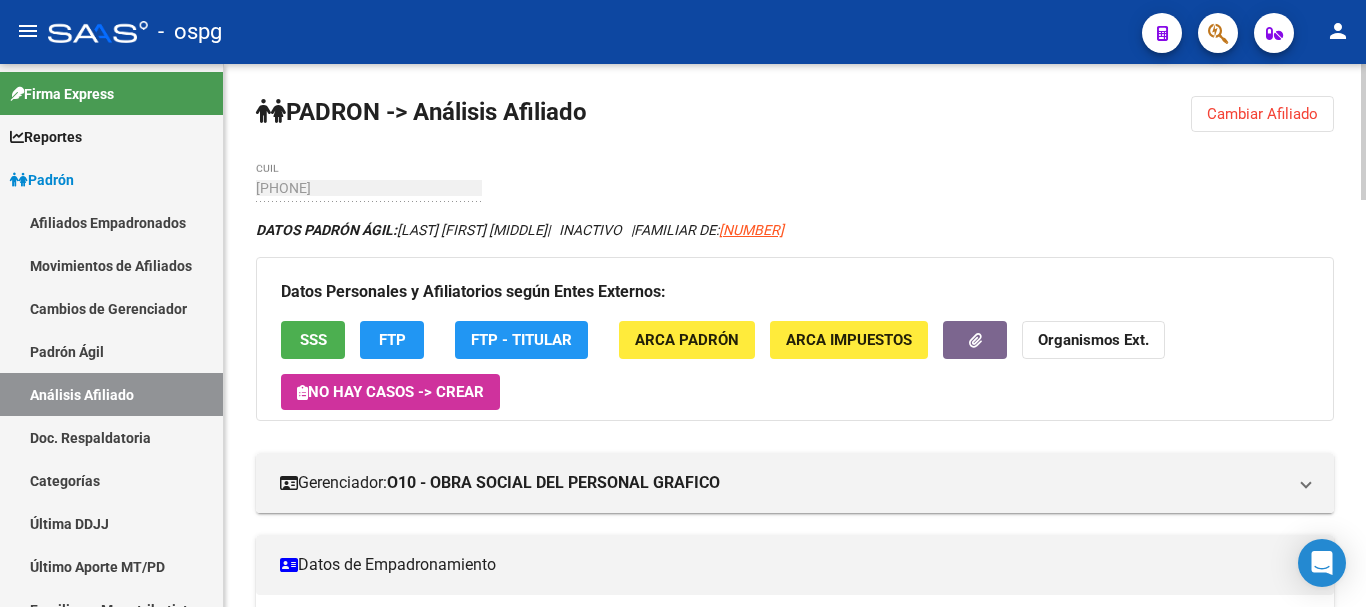click 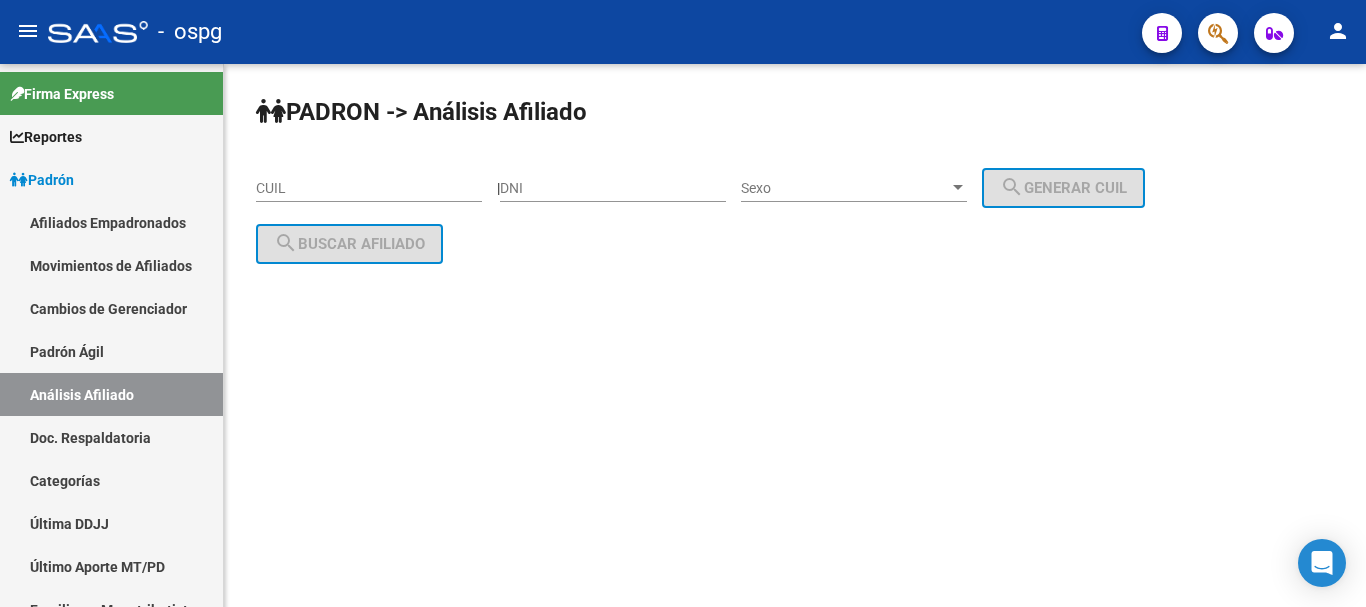 click on "CUIL" at bounding box center (369, 188) 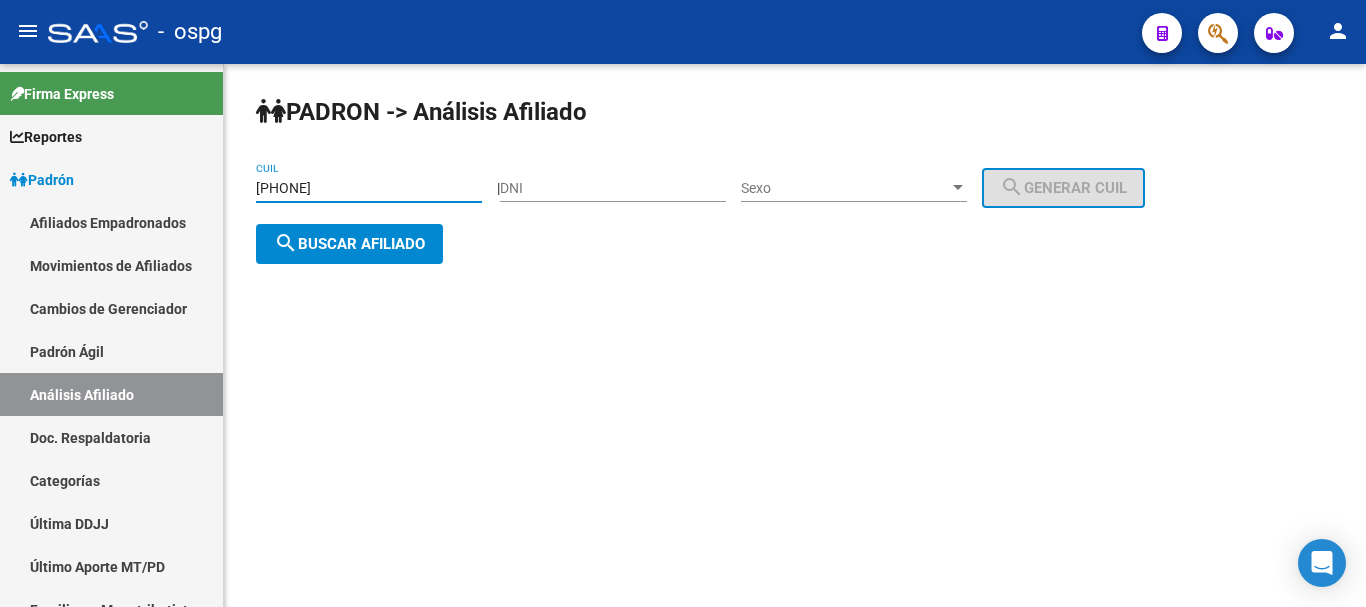 type on "[PHONE]" 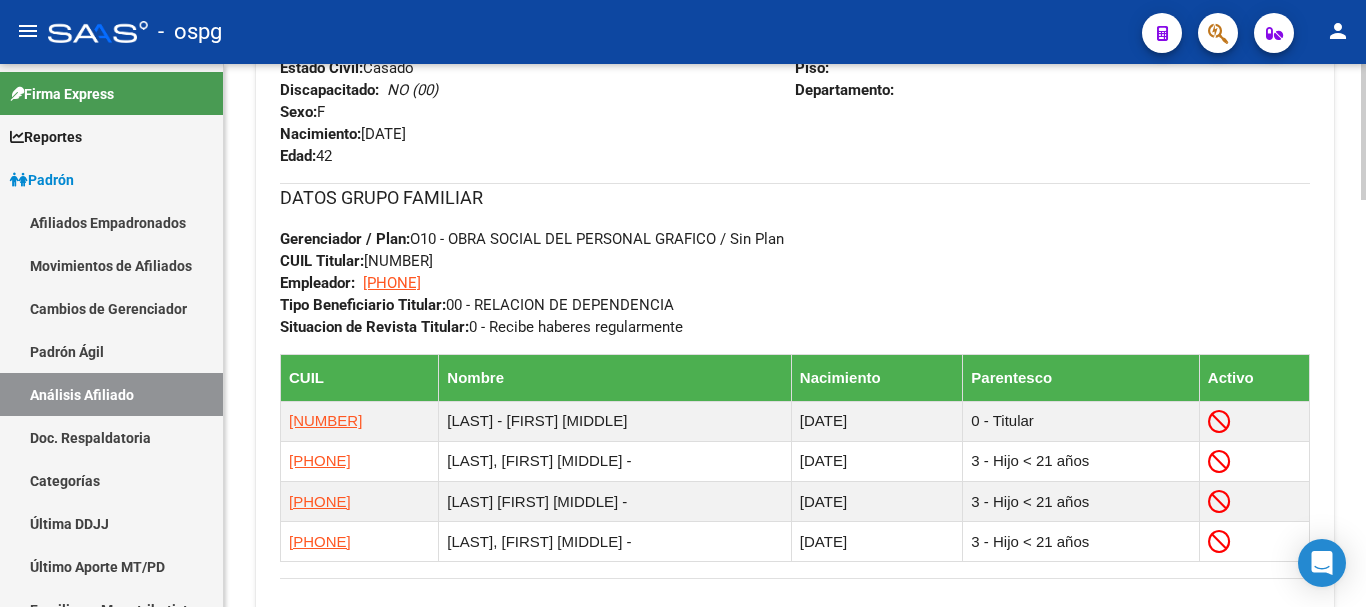 scroll, scrollTop: 1027, scrollLeft: 0, axis: vertical 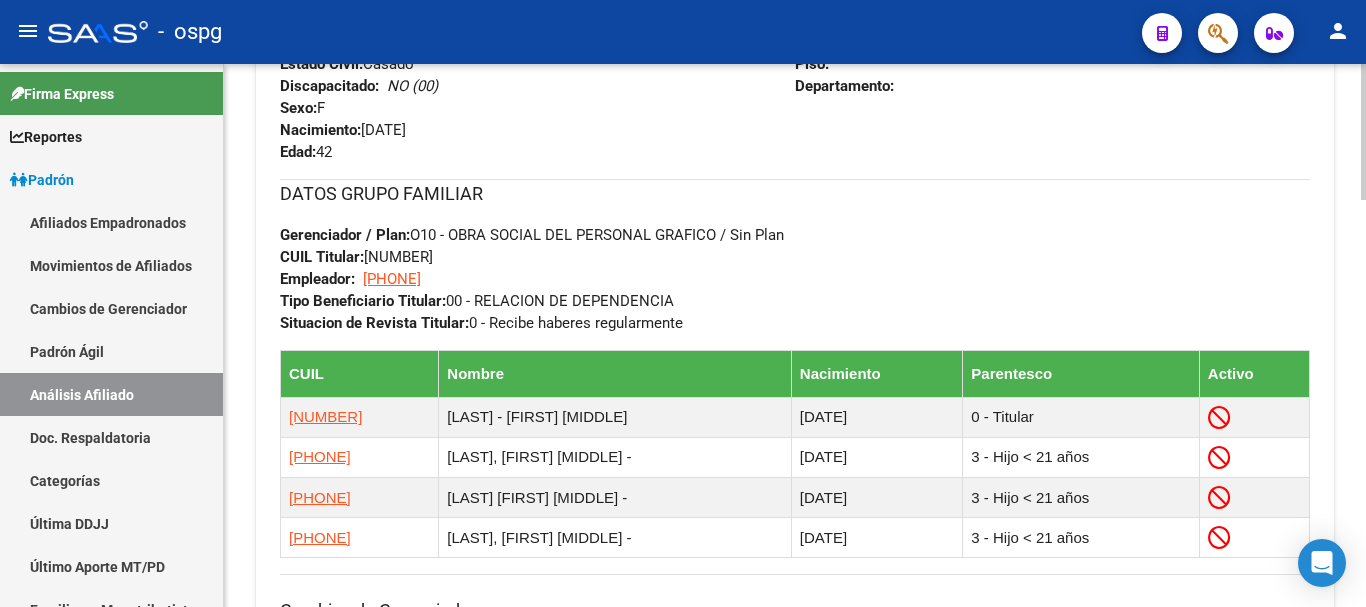 click 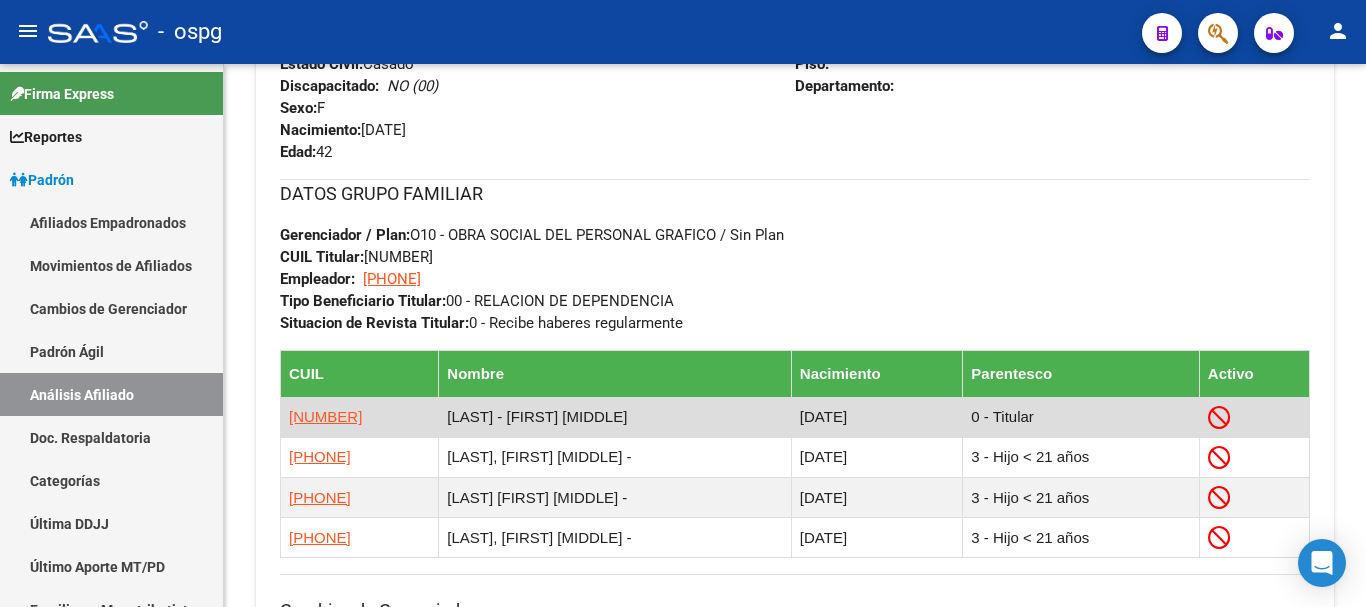 click on "[LAST]           - [FIRST] [MIDDLE]" at bounding box center (615, 417) 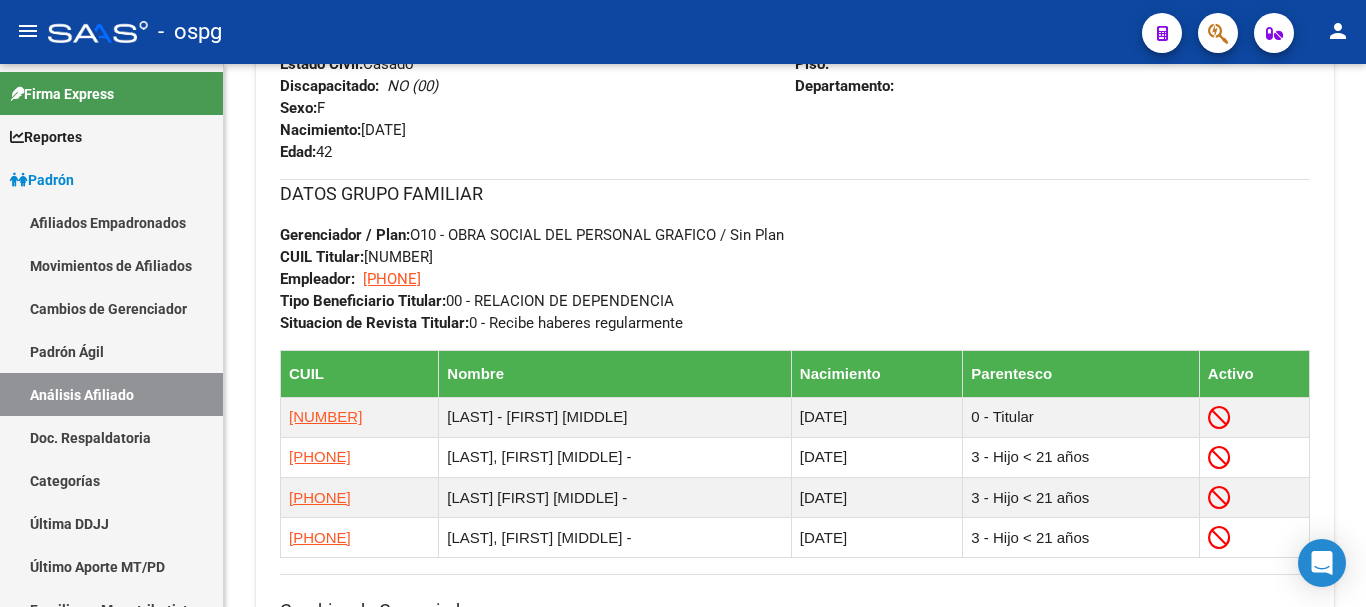scroll, scrollTop: 0, scrollLeft: 0, axis: both 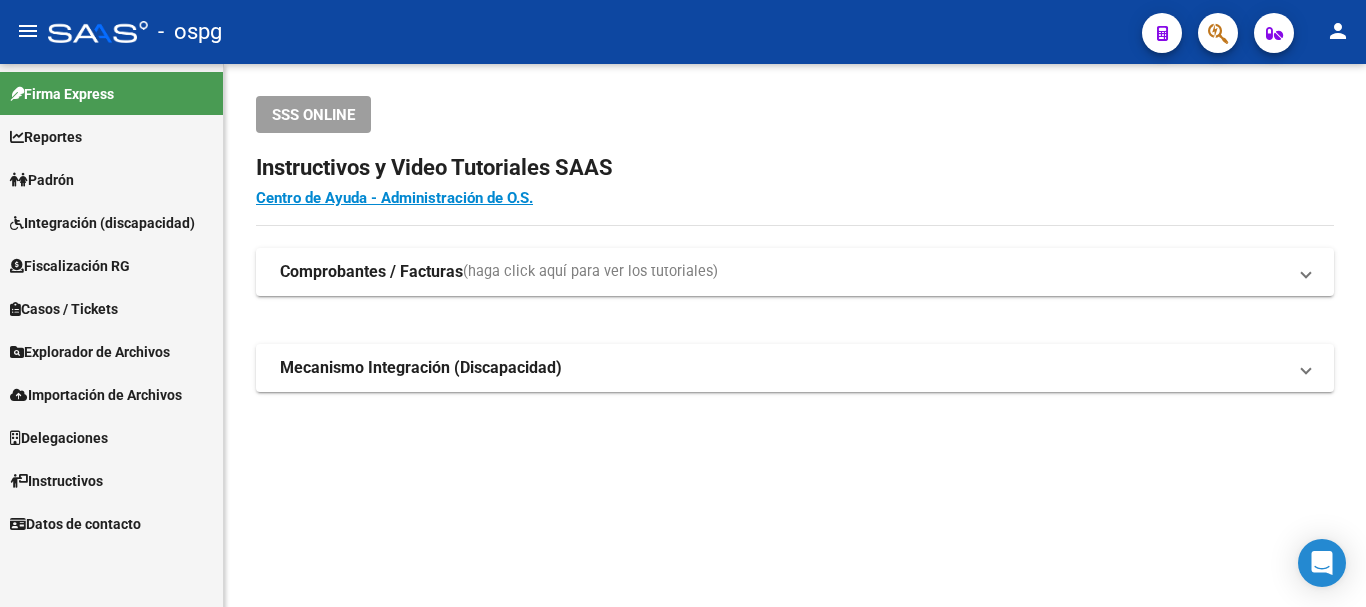 click on "Padrón" at bounding box center (42, 180) 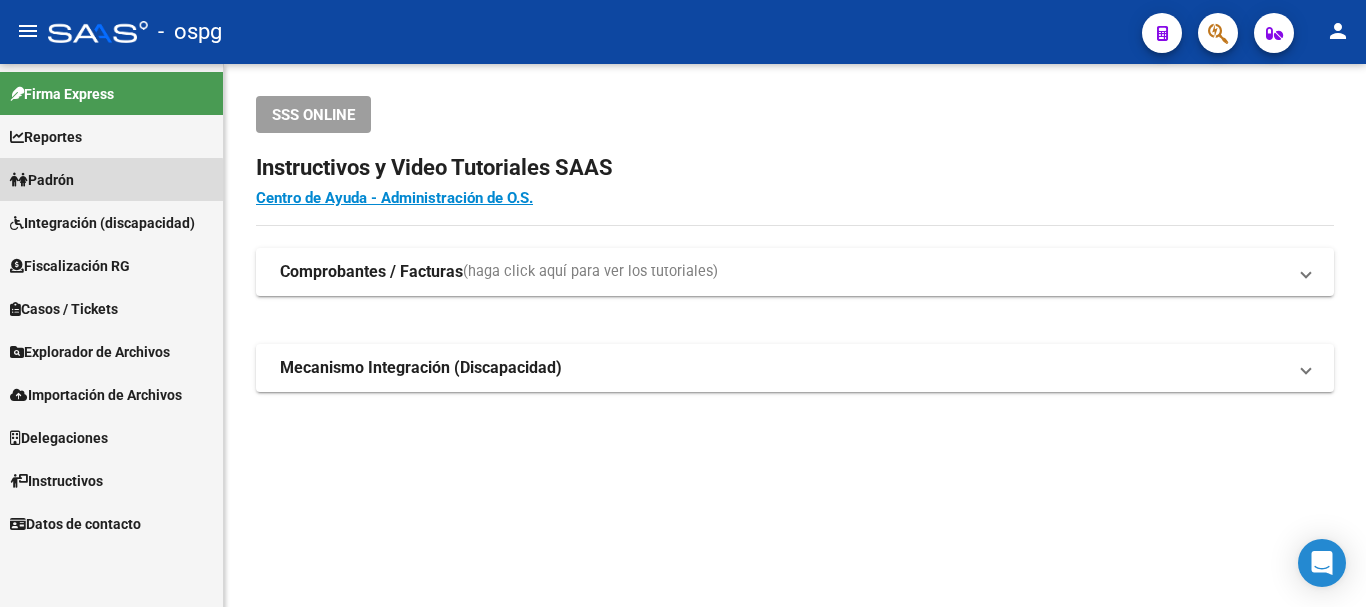 click on "Padrón" at bounding box center (111, 179) 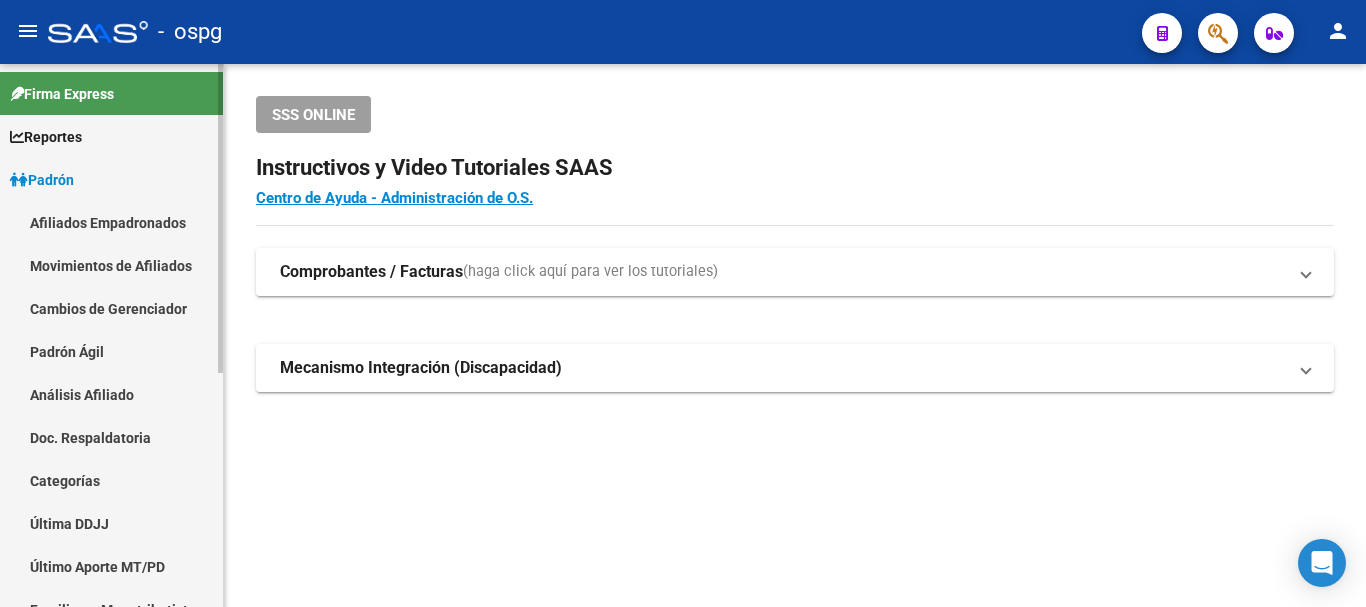 click on "Análisis Afiliado" at bounding box center (111, 394) 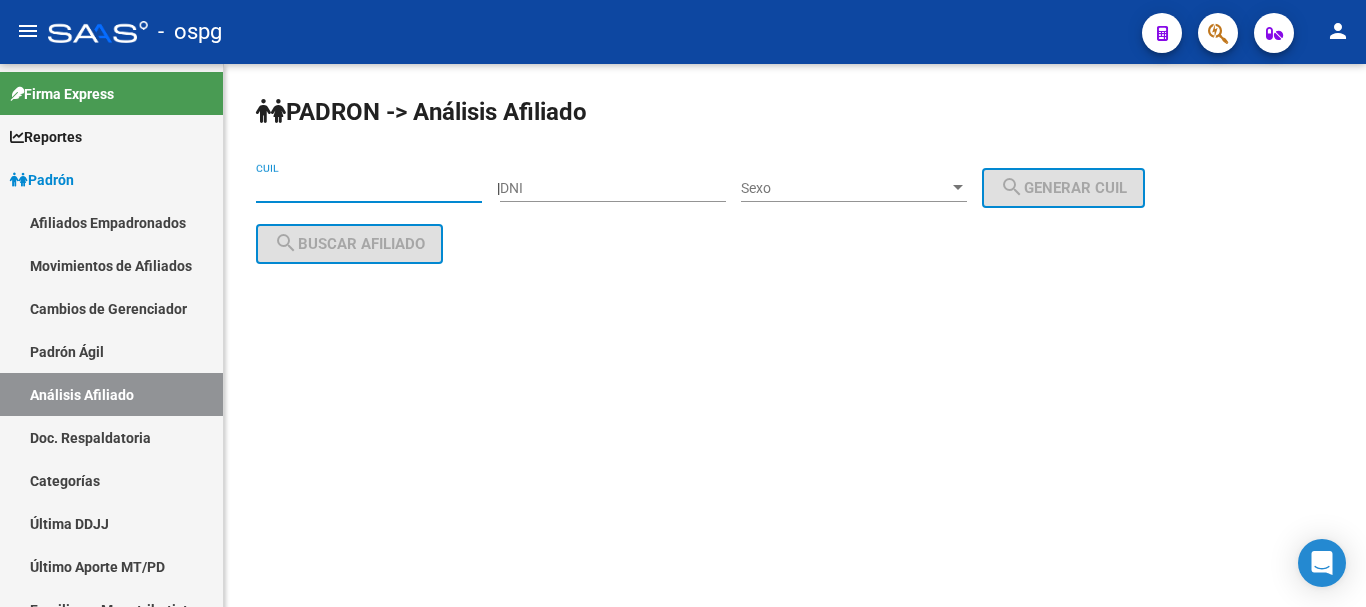 click on "CUIL" at bounding box center (369, 188) 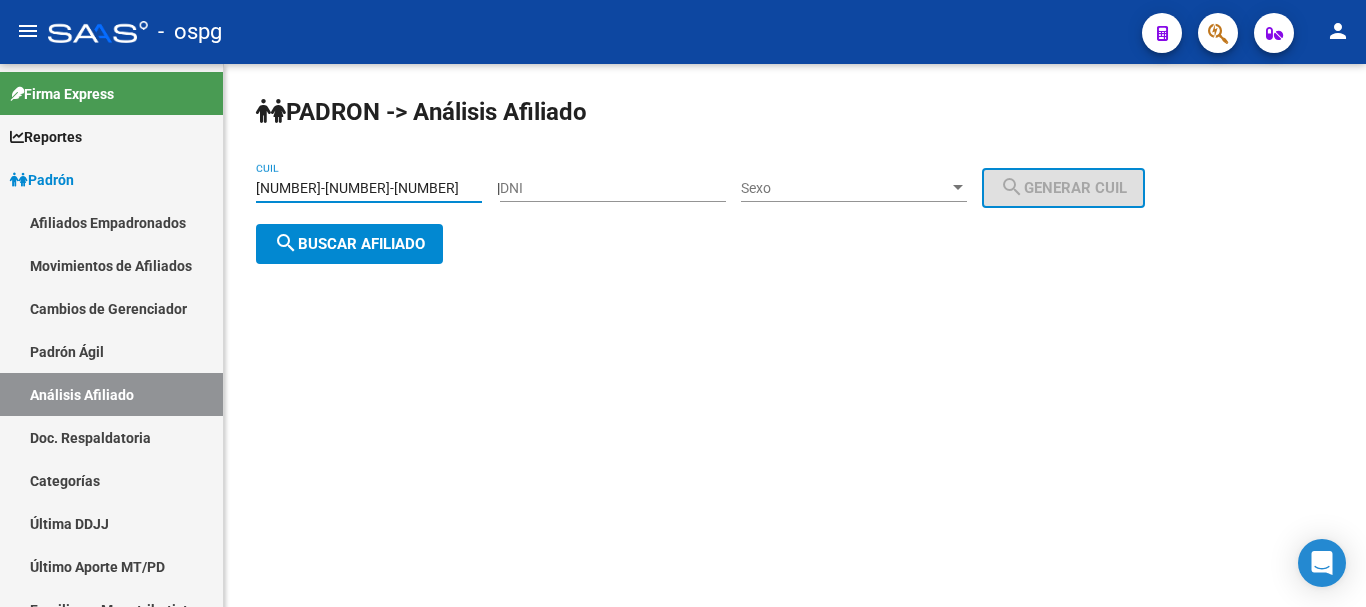 type on "[NUMBER]-[NUMBER]-[NUMBER]" 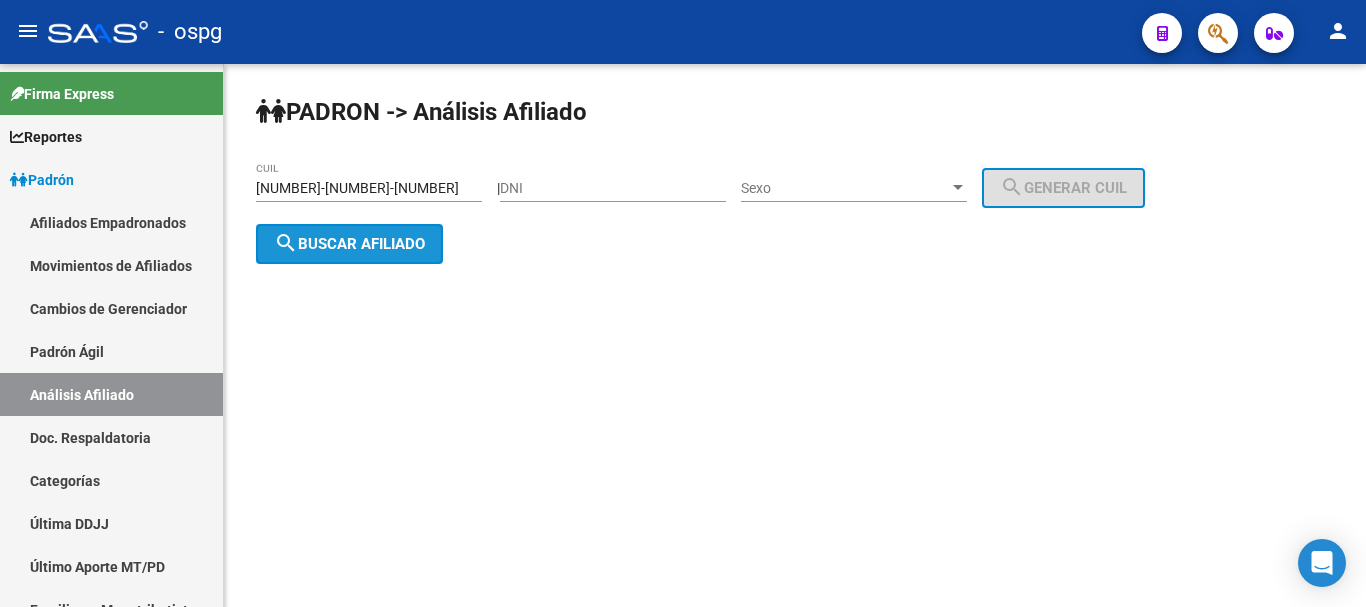 click on "search  Buscar afiliado" 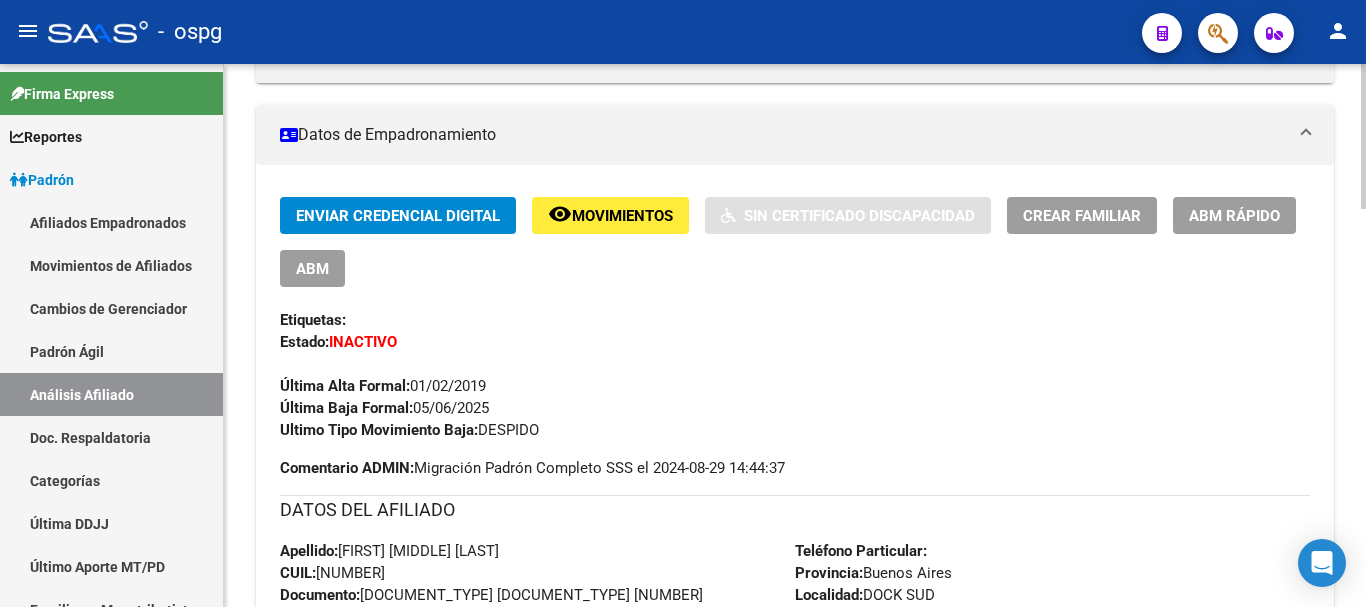 scroll, scrollTop: 158, scrollLeft: 0, axis: vertical 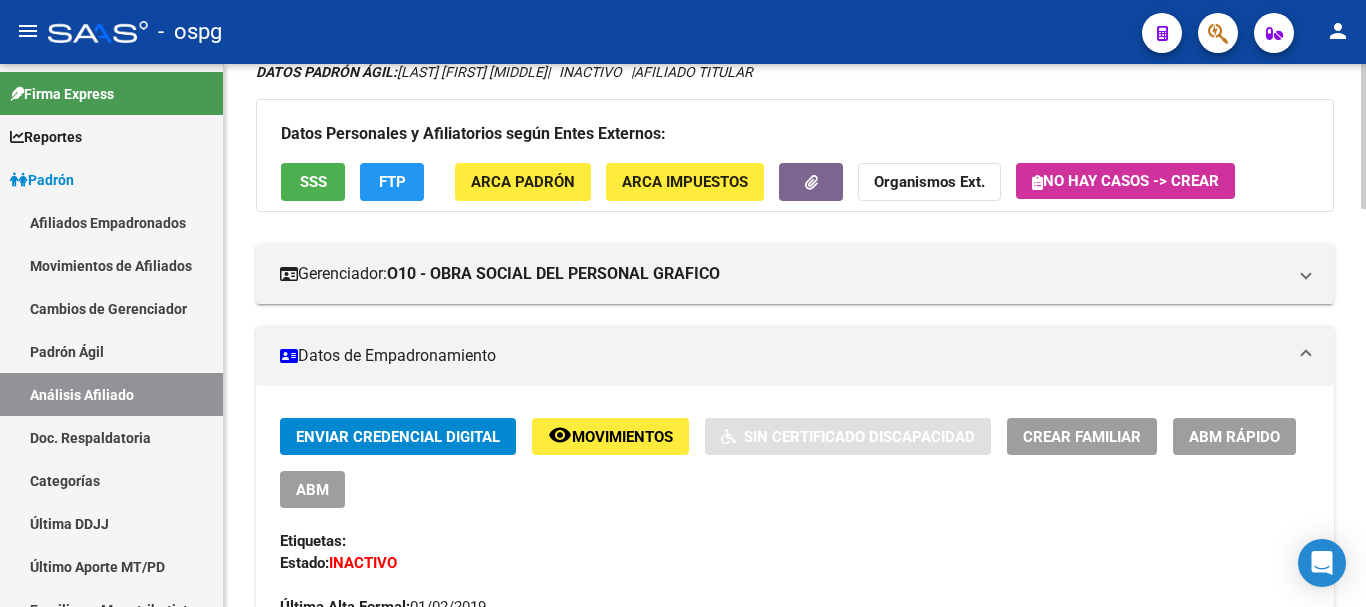 click 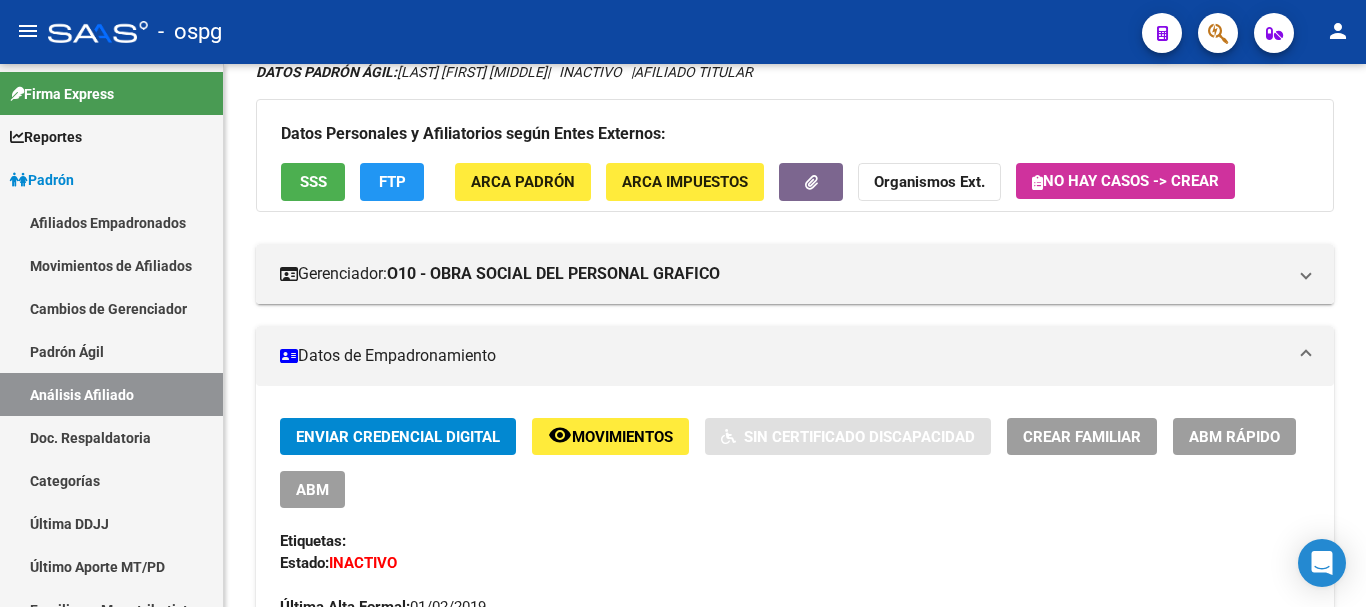 click on "ABM" at bounding box center (312, 489) 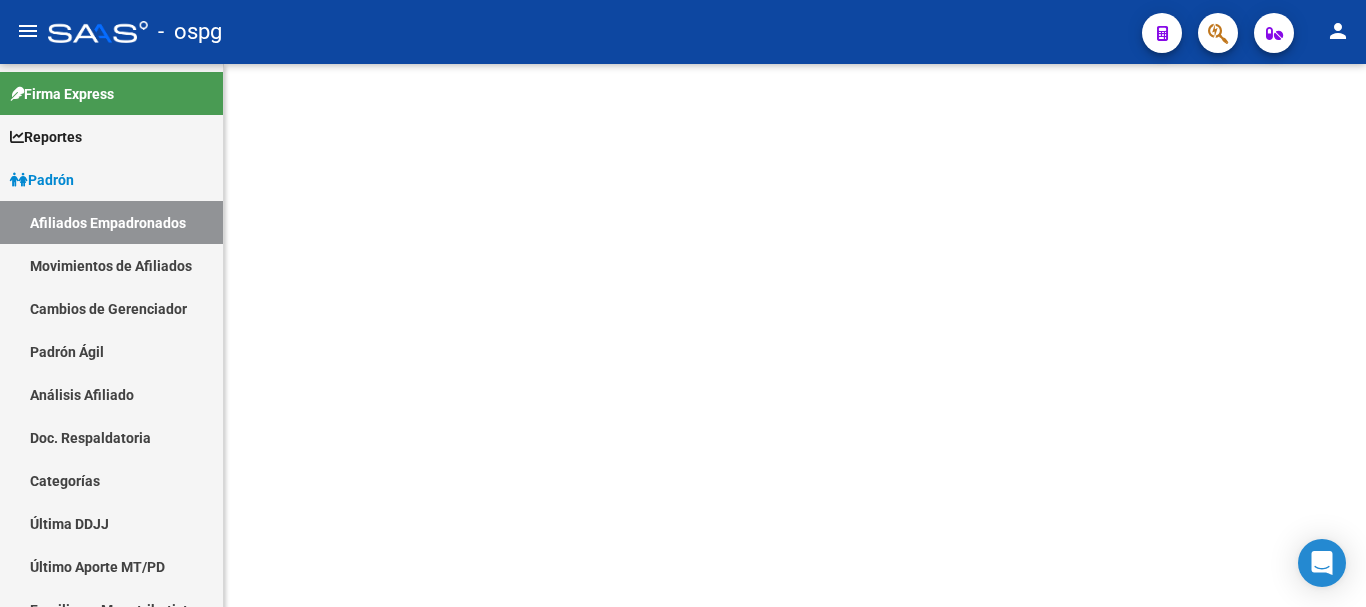 scroll, scrollTop: 0, scrollLeft: 0, axis: both 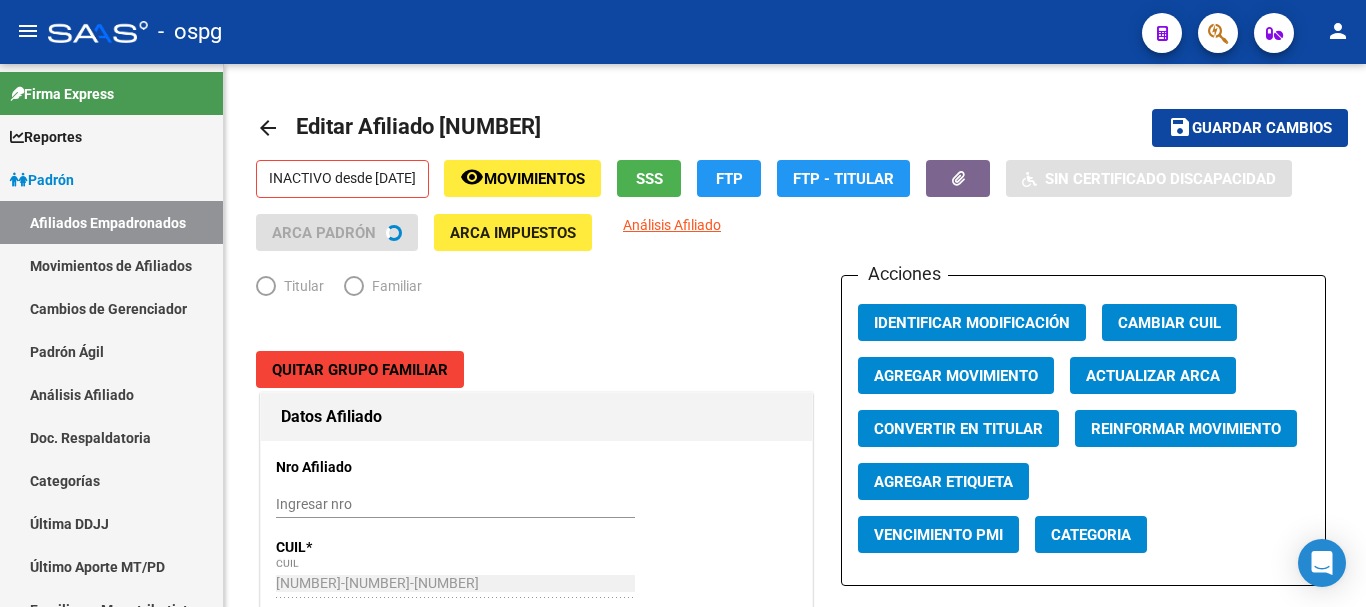 radio on "true" 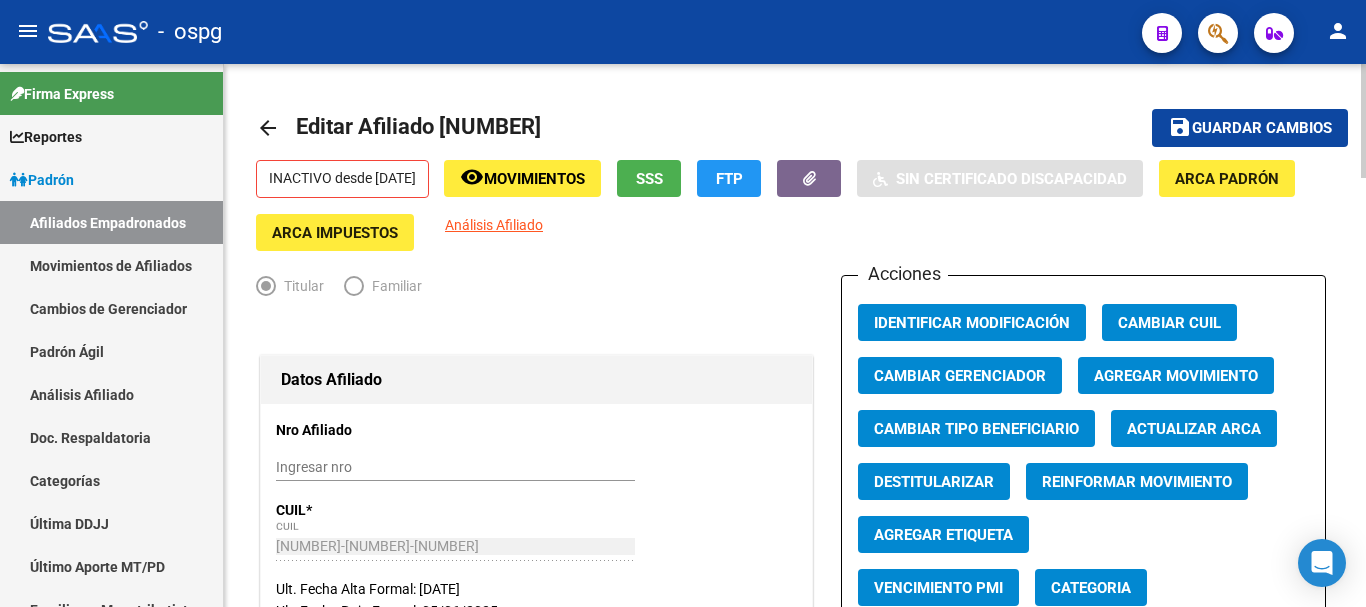 click on "Agregar Movimiento" 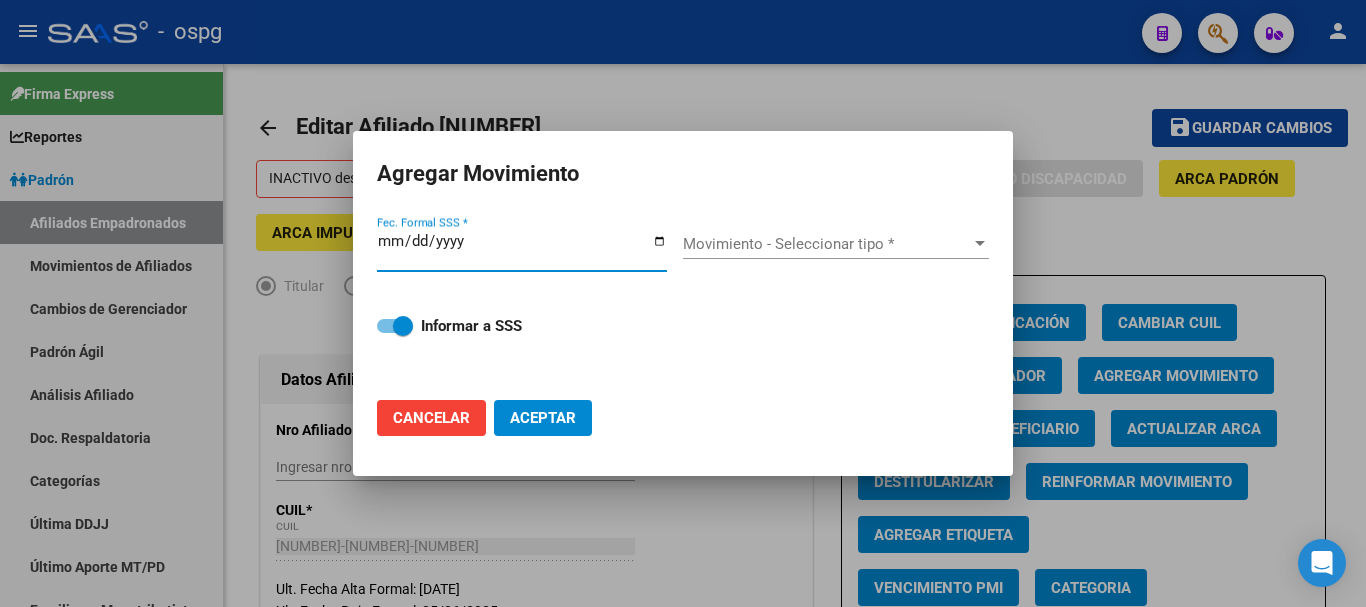 click at bounding box center (980, 243) 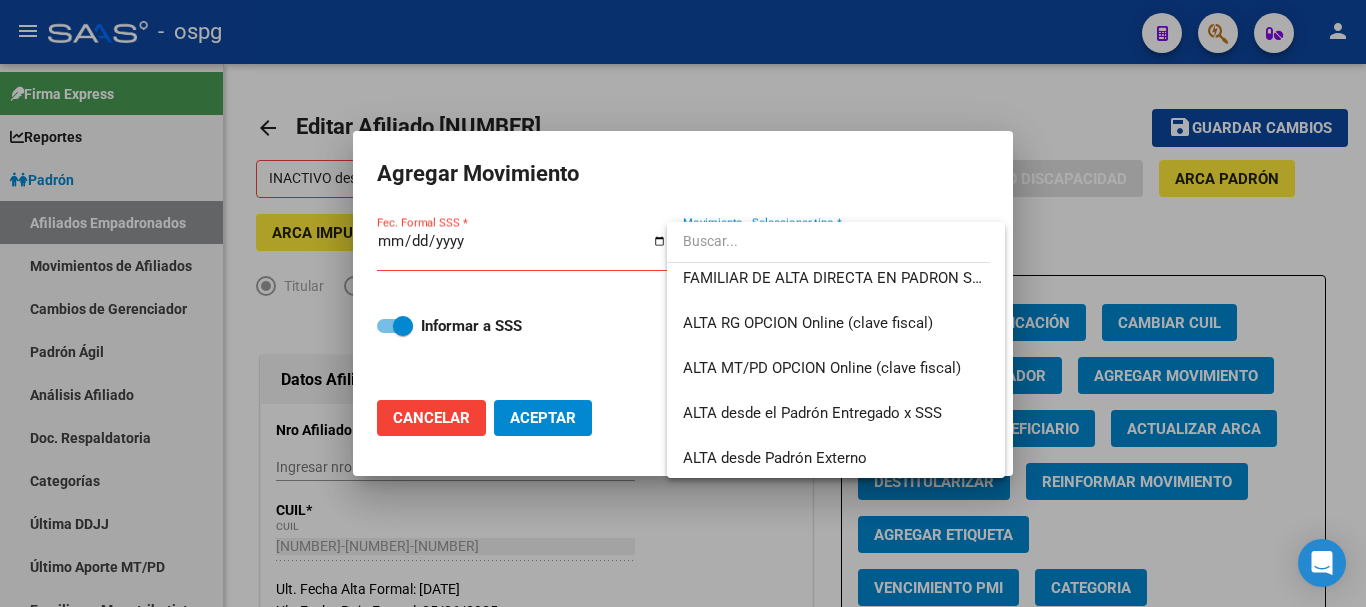 scroll, scrollTop: 418, scrollLeft: 0, axis: vertical 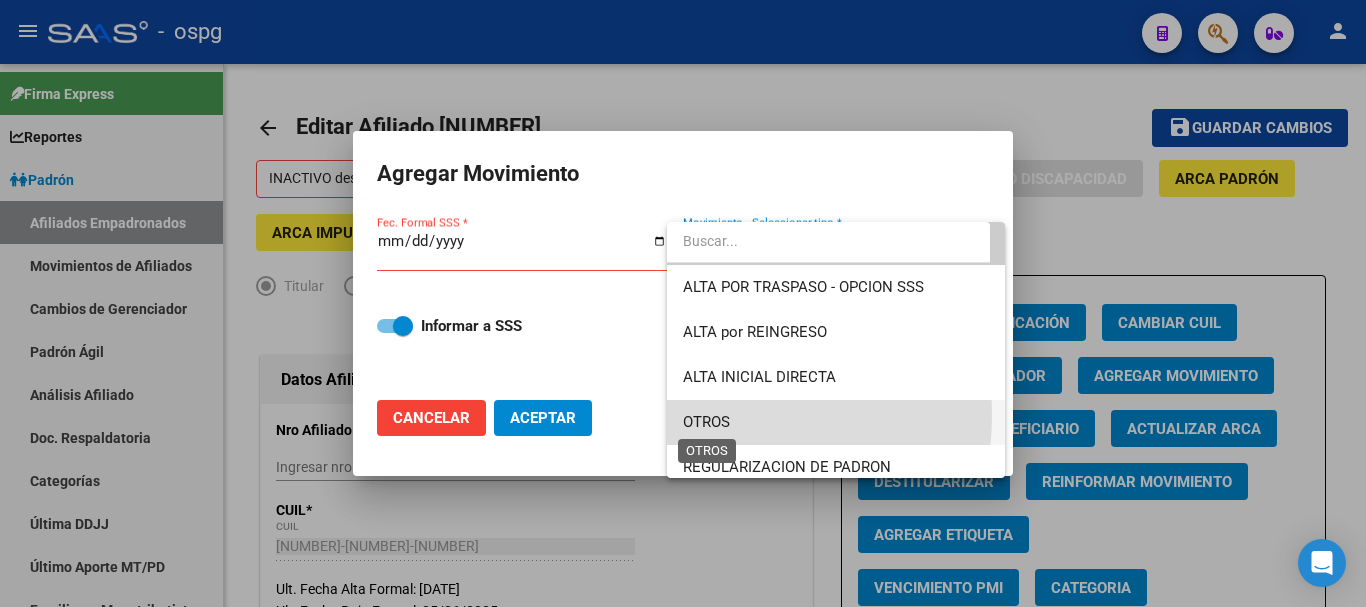 click on "OTROS" at bounding box center [706, 422] 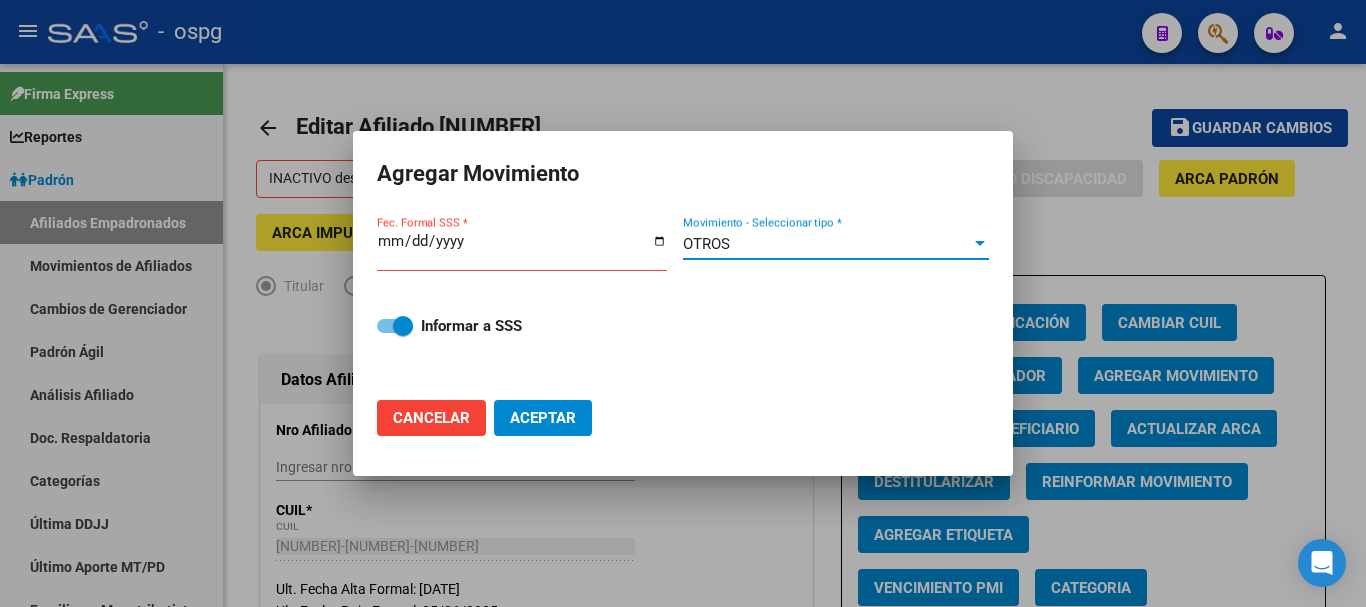click at bounding box center (980, 244) 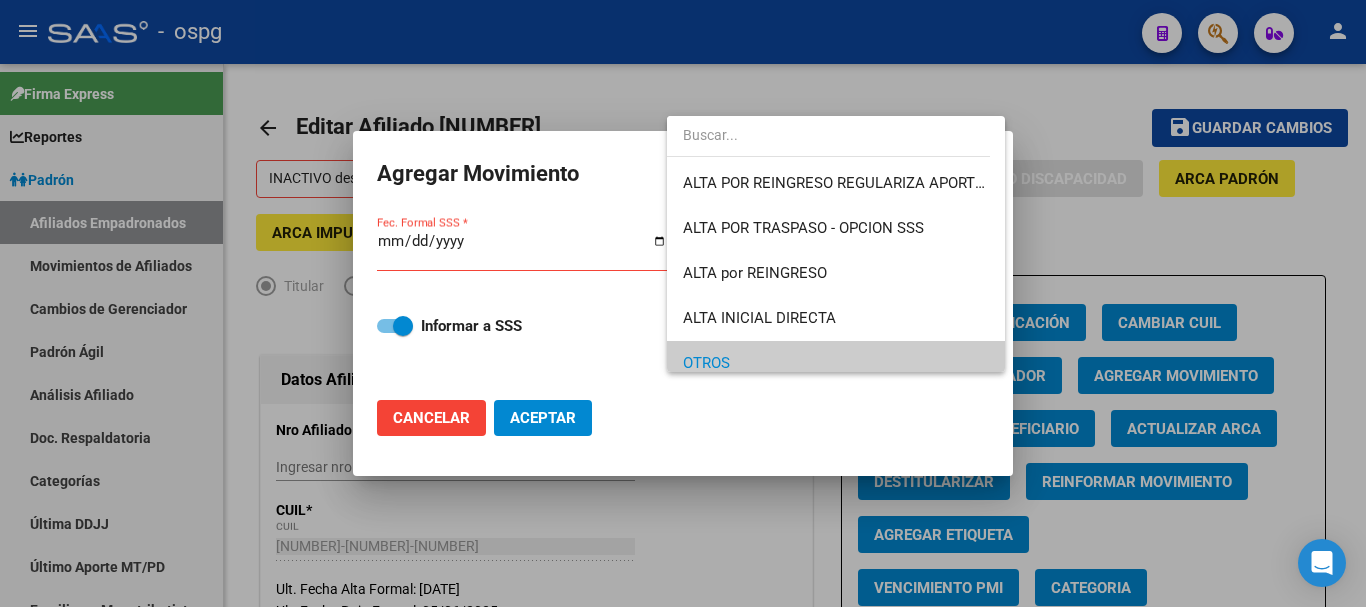 scroll, scrollTop: 120, scrollLeft: 0, axis: vertical 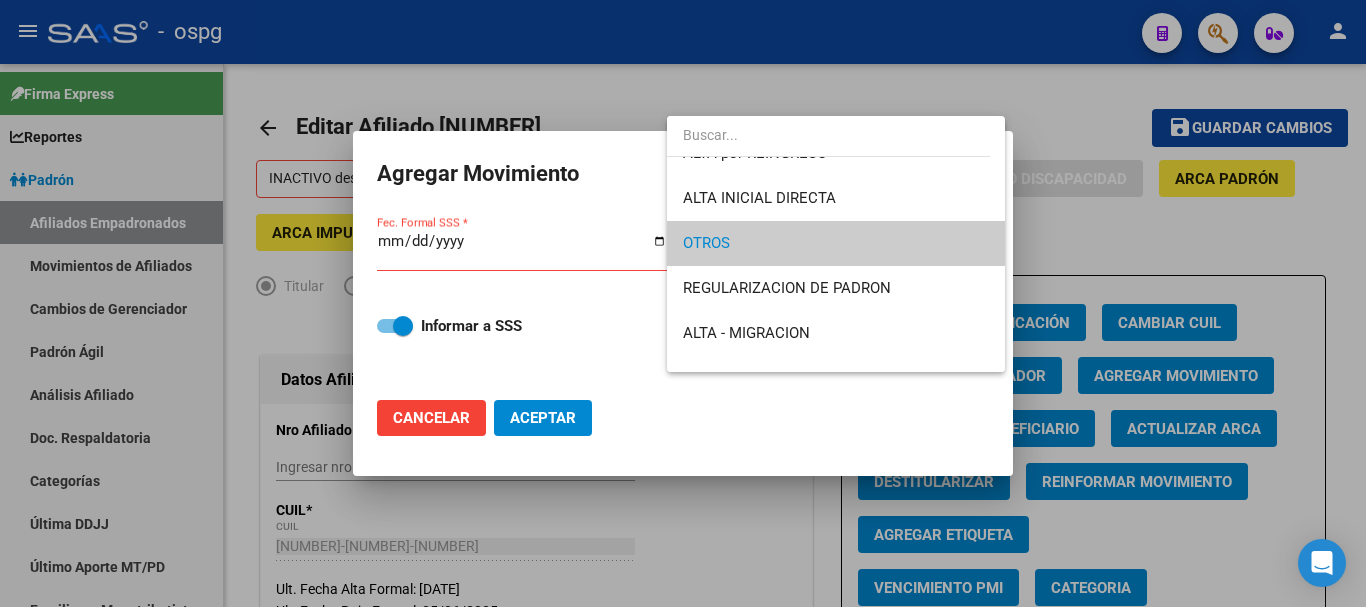 click on "OTROS" at bounding box center (836, 243) 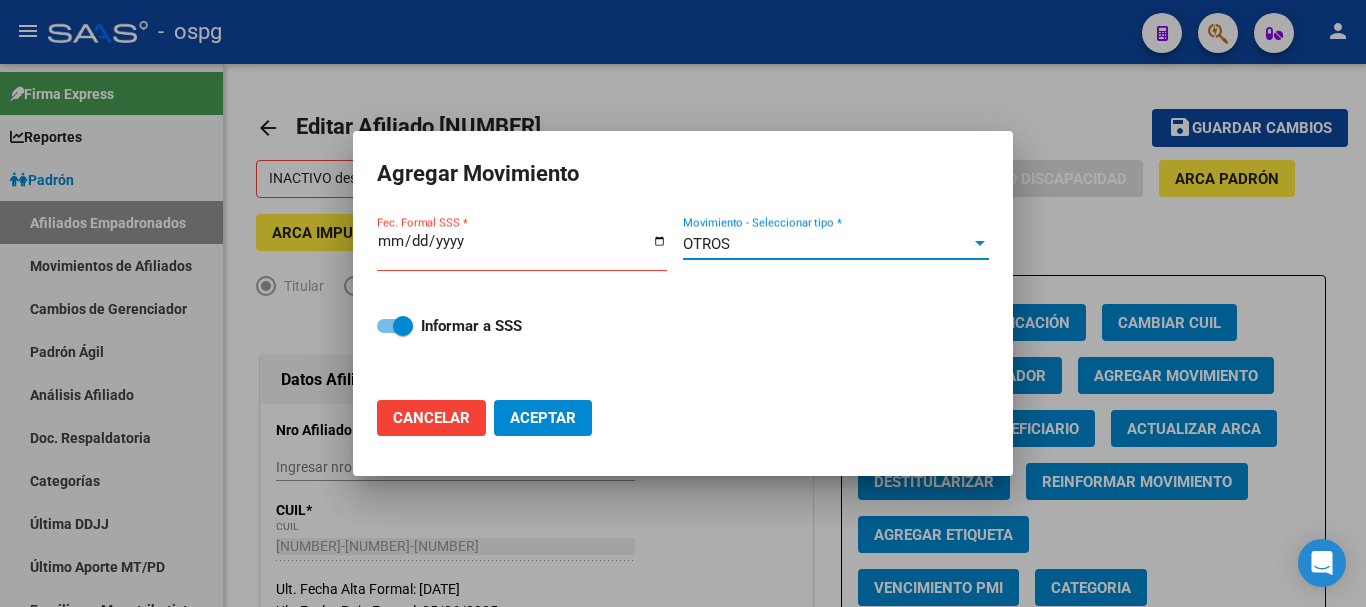 click on "OTROS" at bounding box center (827, 244) 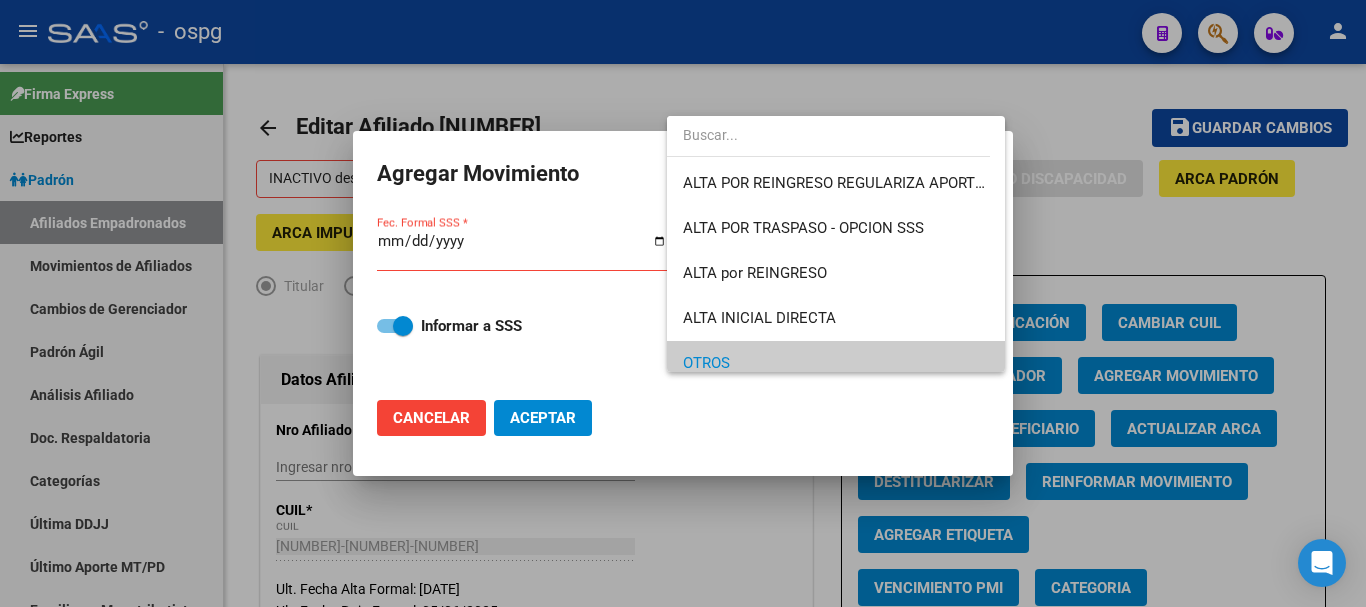 scroll, scrollTop: 120, scrollLeft: 0, axis: vertical 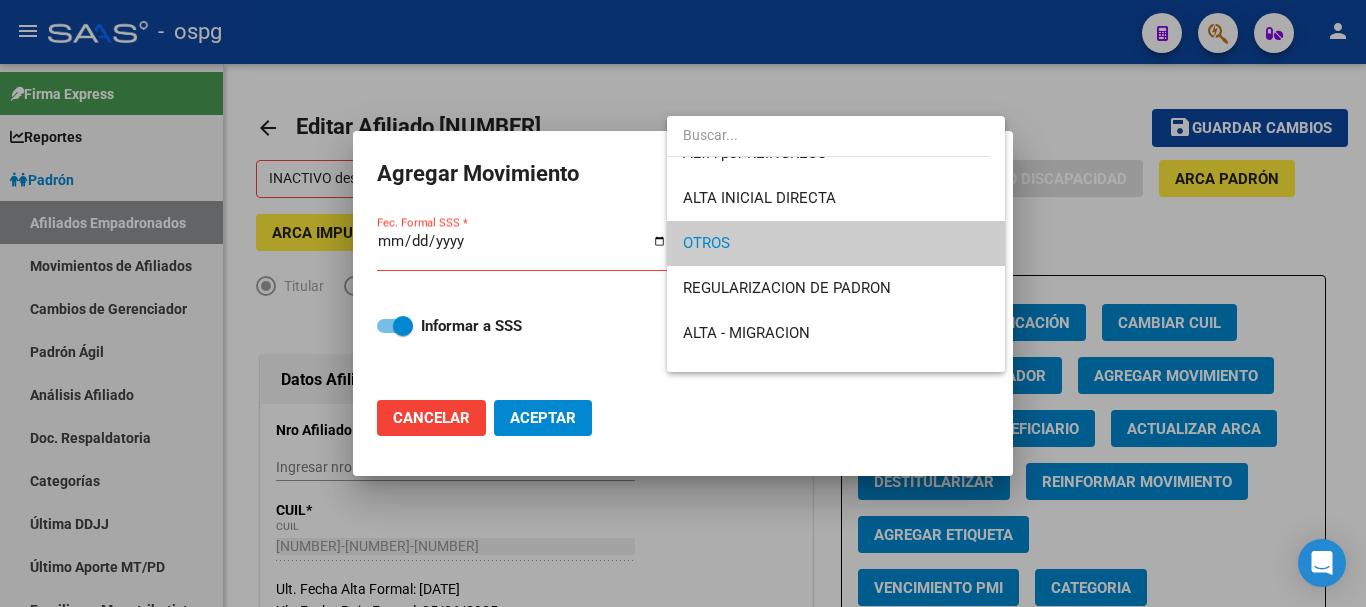 click on "OTROS" at bounding box center (836, 243) 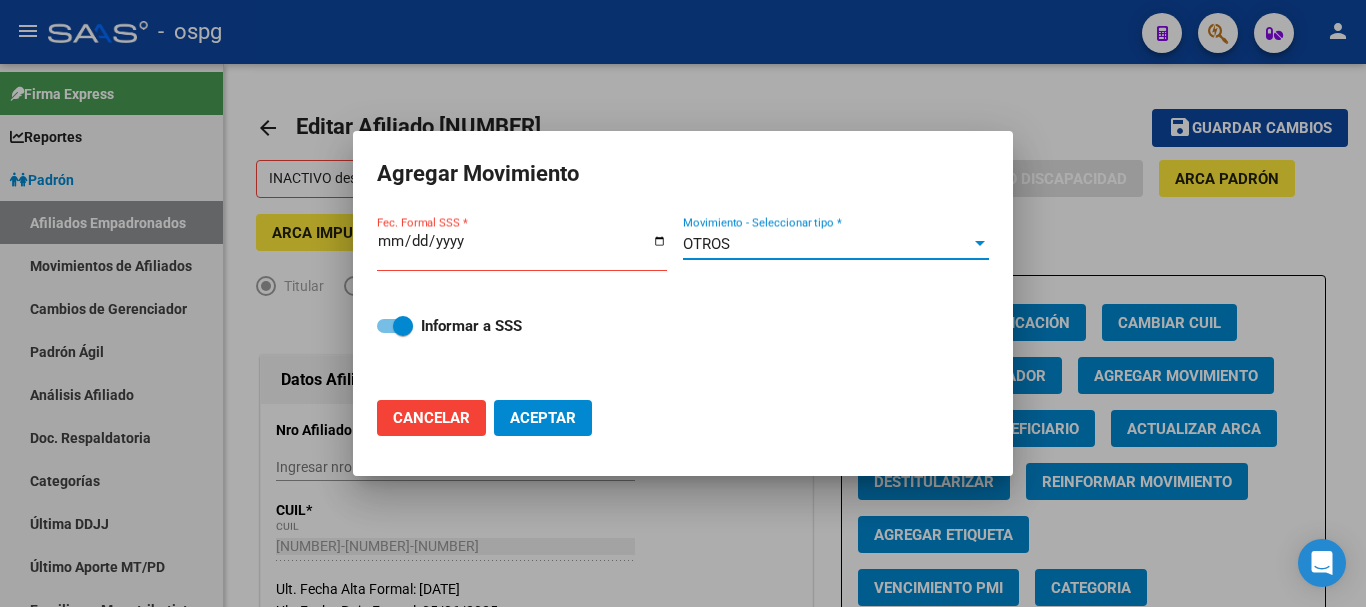 drag, startPoint x: 762, startPoint y: 248, endPoint x: 679, endPoint y: 254, distance: 83.21658 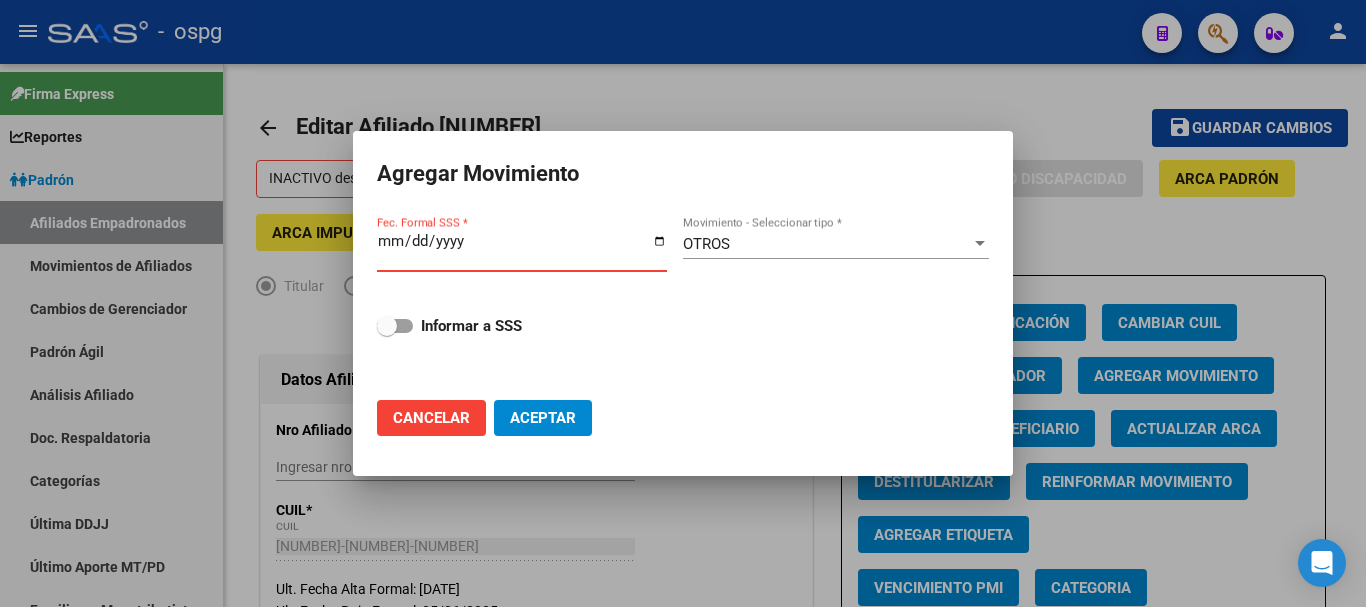 click on "Fec. Formal SSS *" at bounding box center (522, 249) 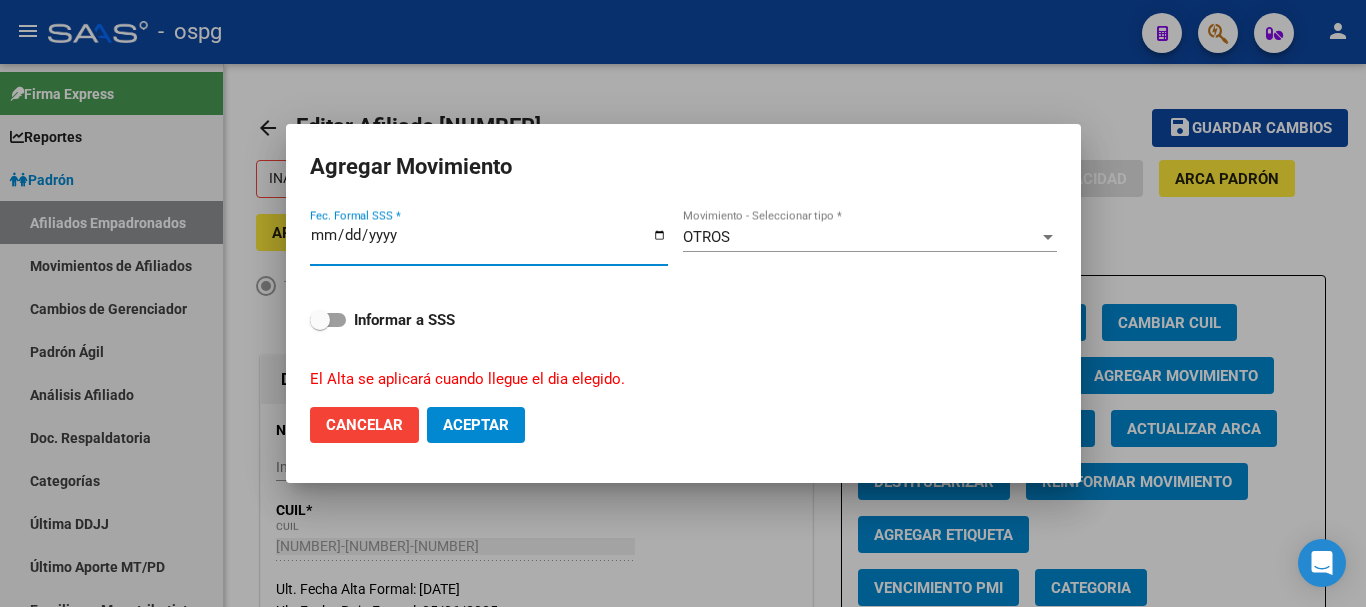 type on "2025-07-01" 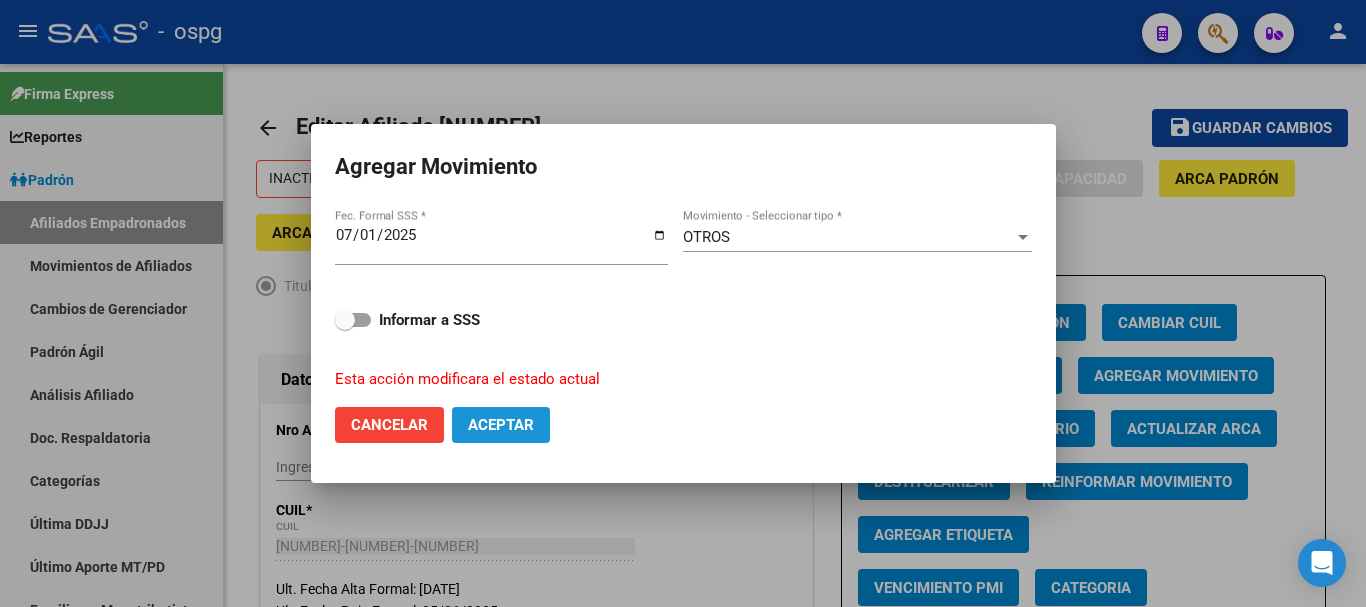 click on "Aceptar" 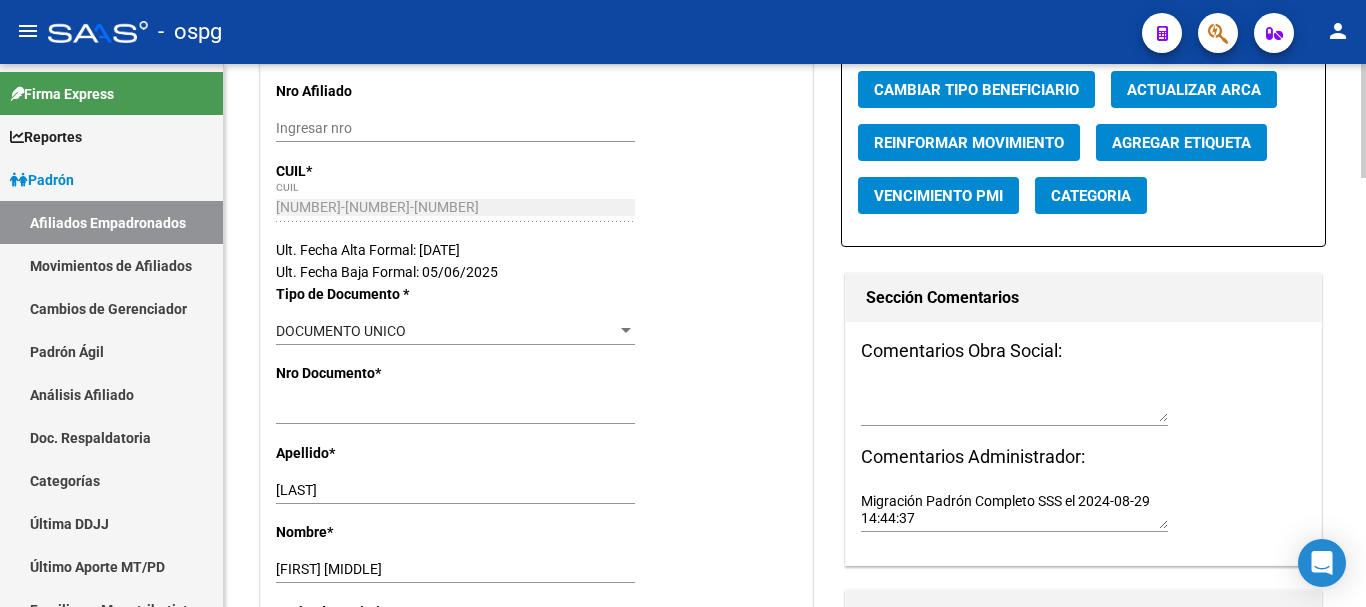 scroll, scrollTop: 344, scrollLeft: 0, axis: vertical 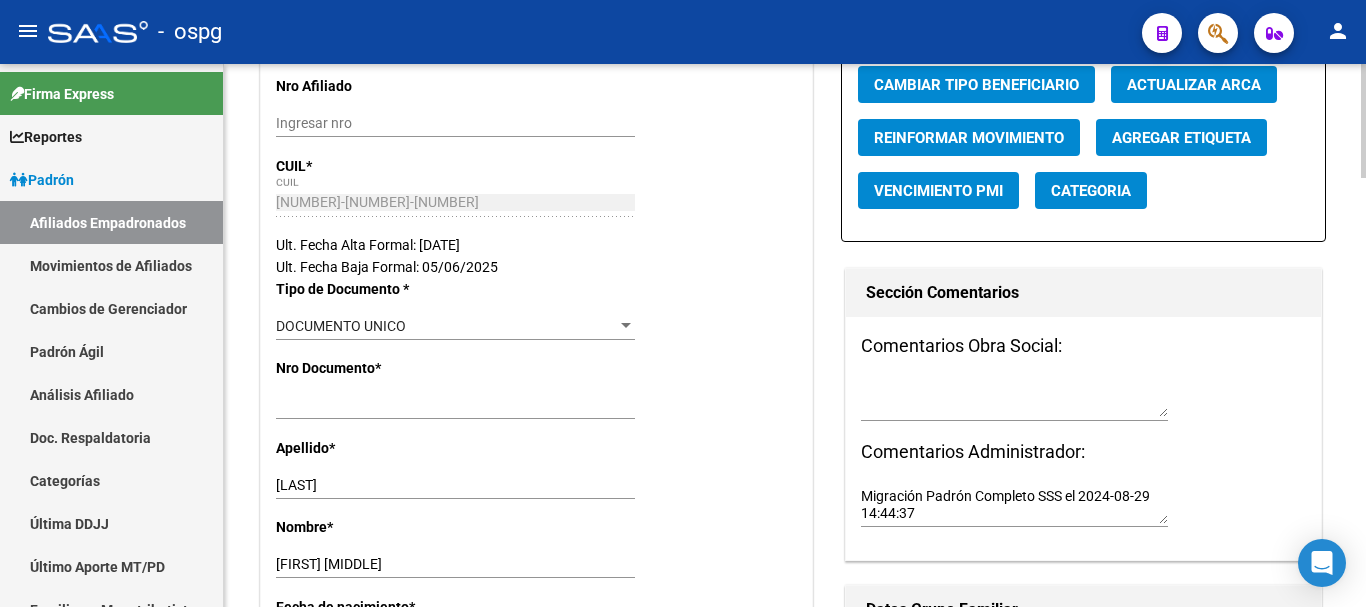 click 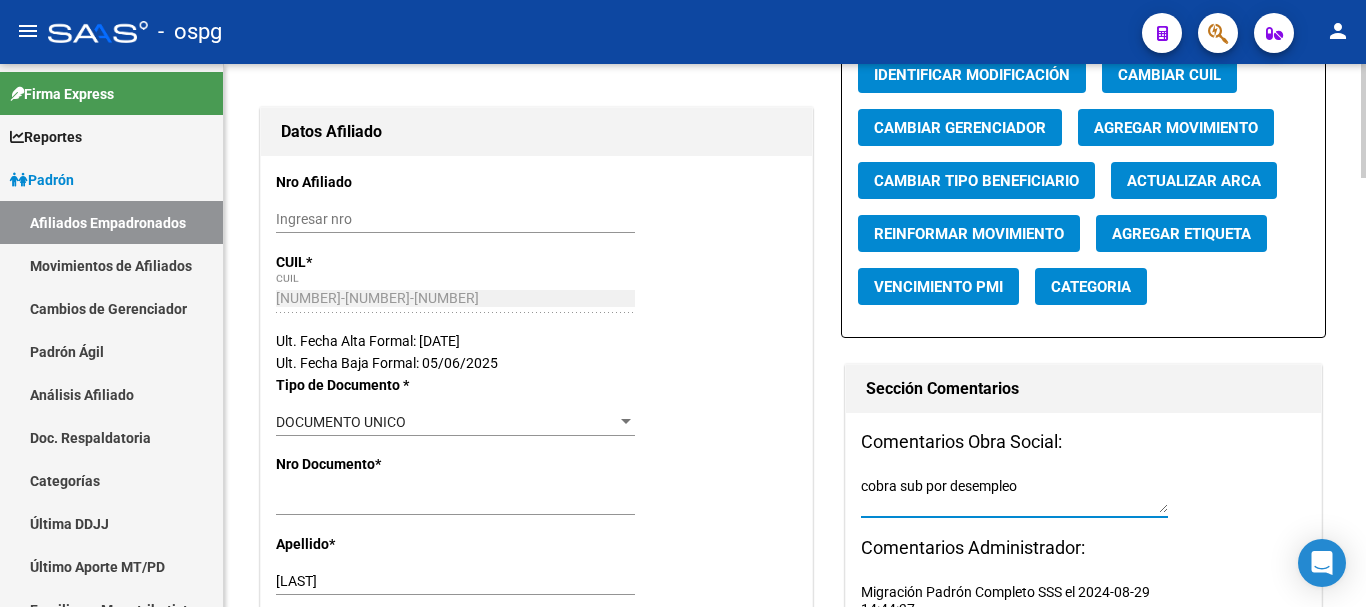 scroll, scrollTop: 0, scrollLeft: 0, axis: both 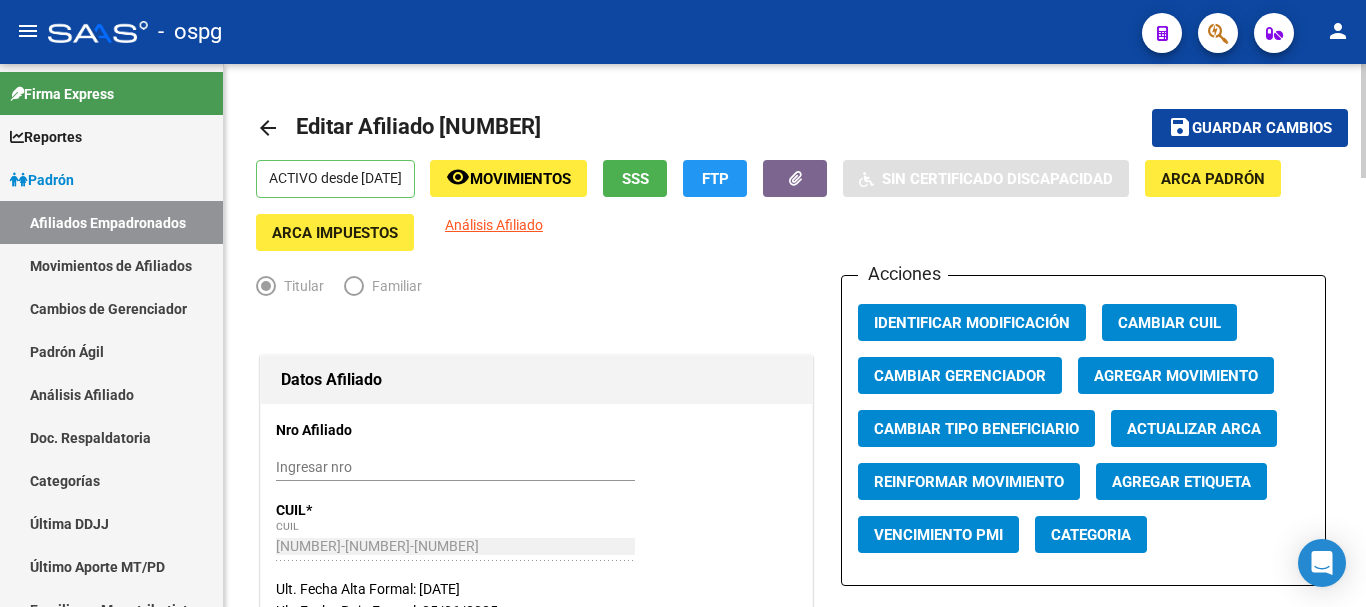 click 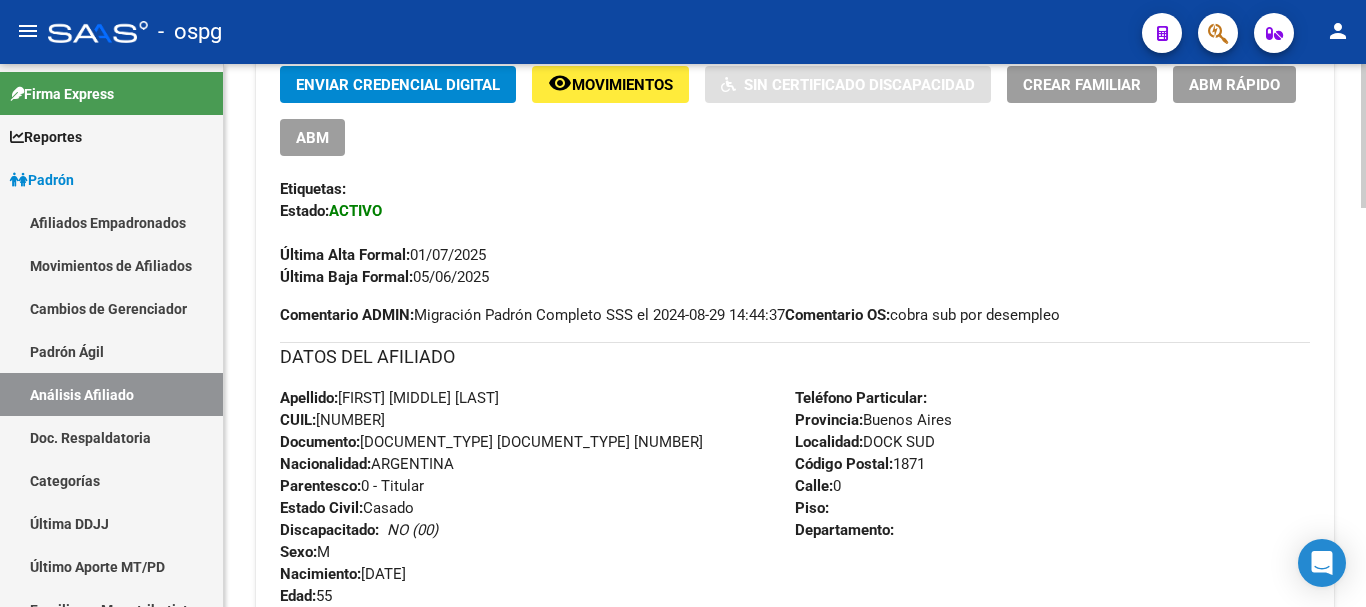 scroll, scrollTop: 0, scrollLeft: 0, axis: both 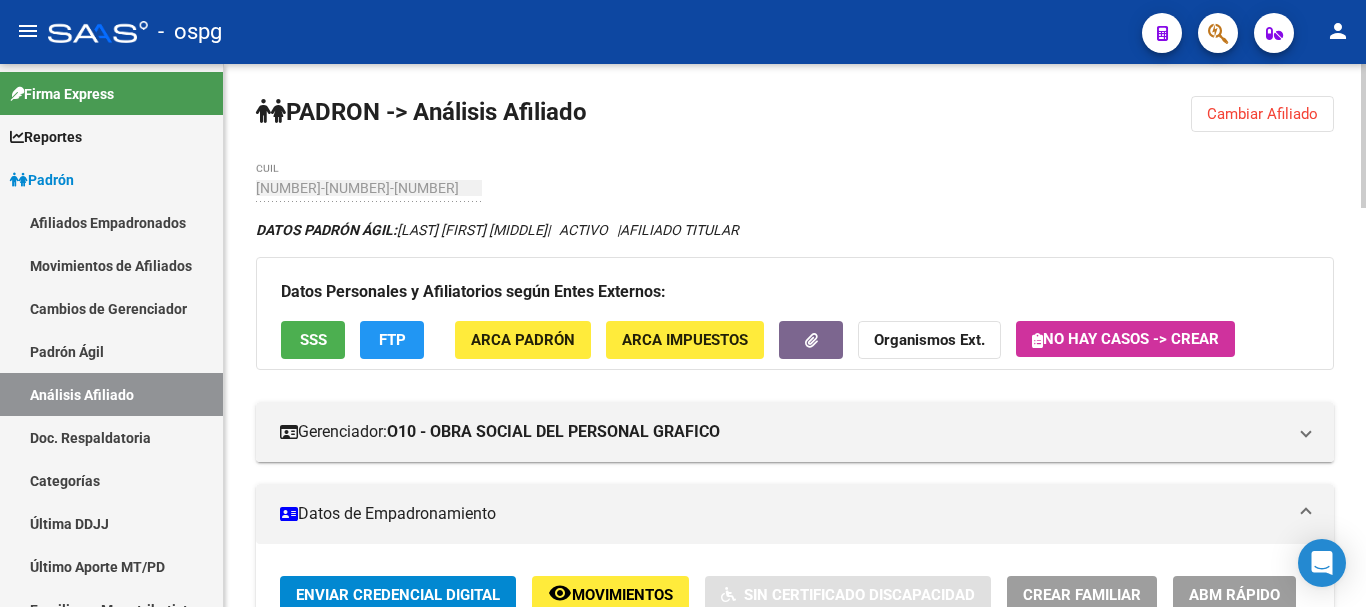 click 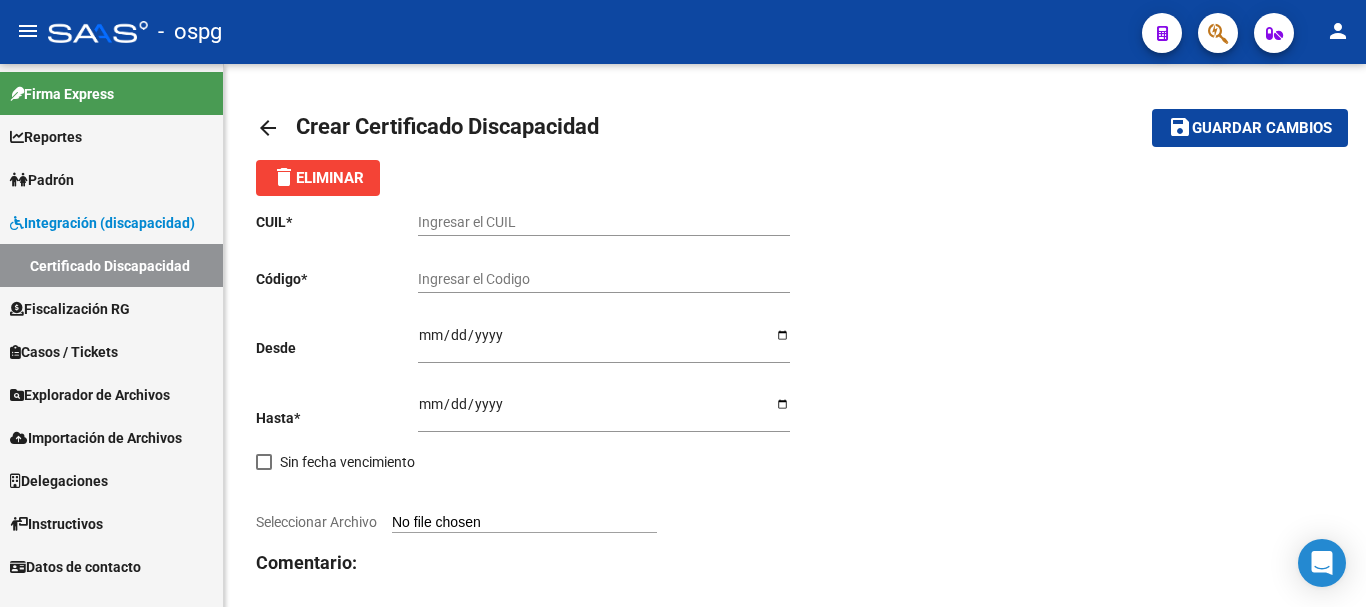 scroll, scrollTop: 0, scrollLeft: 0, axis: both 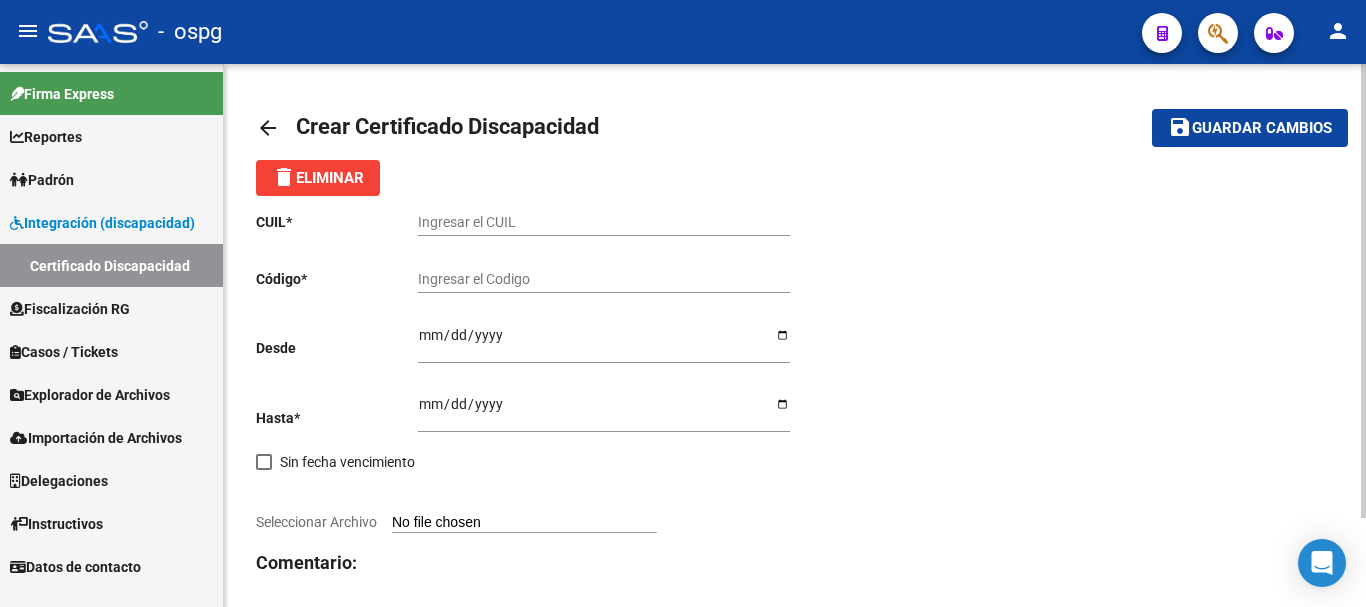 click on "Ingresar el CUIL" at bounding box center (604, 222) 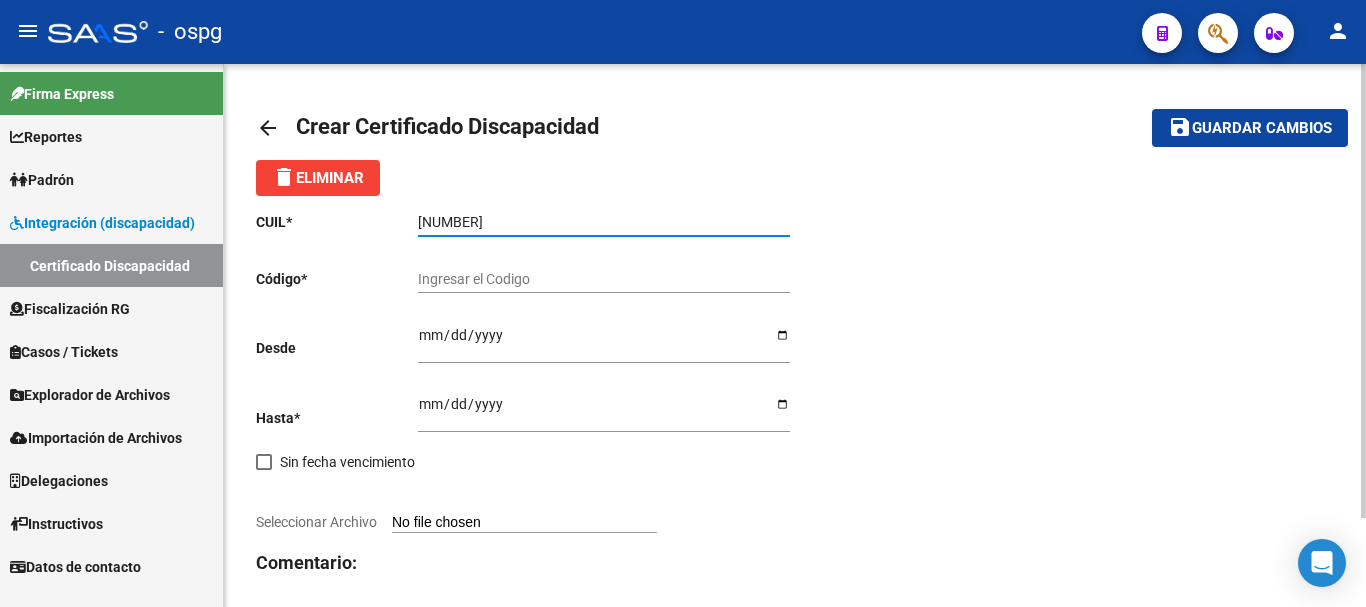 type on "[NUMBER]" 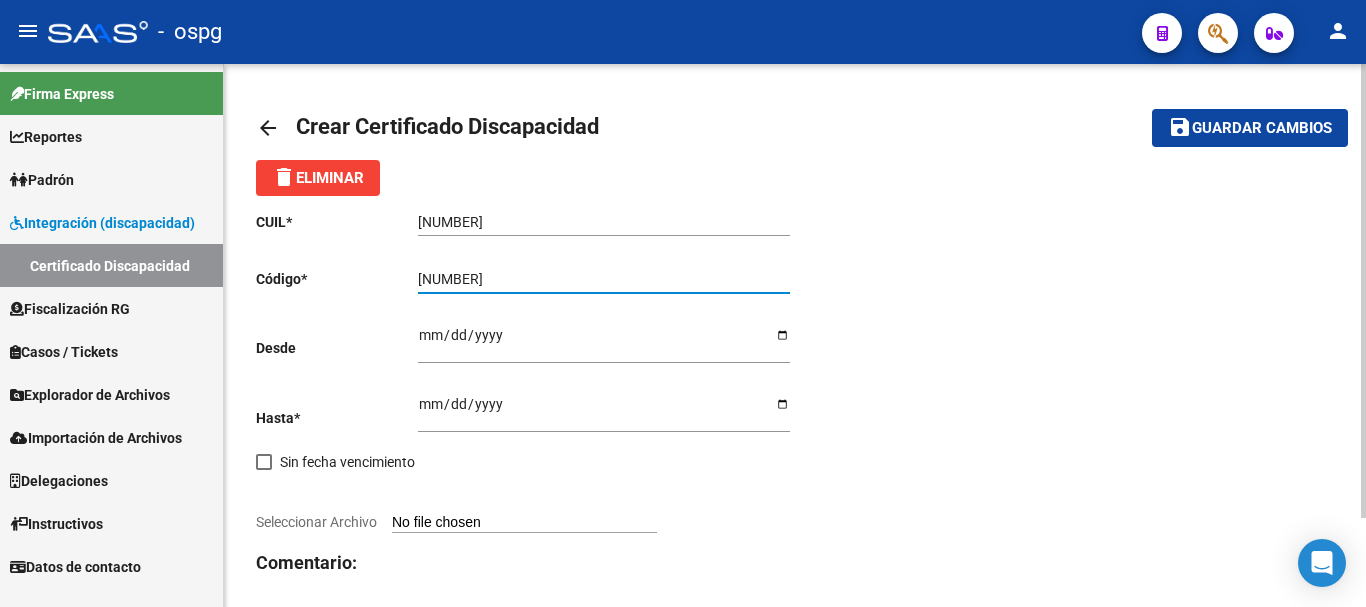type on "[NUMBER]" 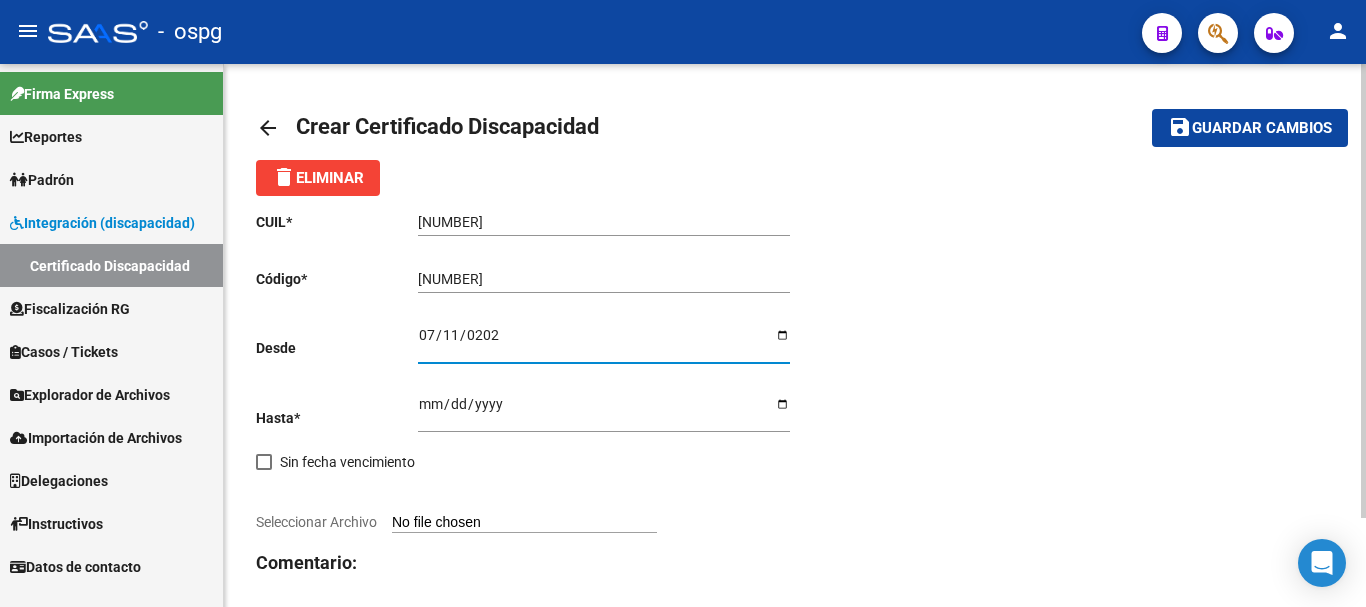 type on "2025-07-11" 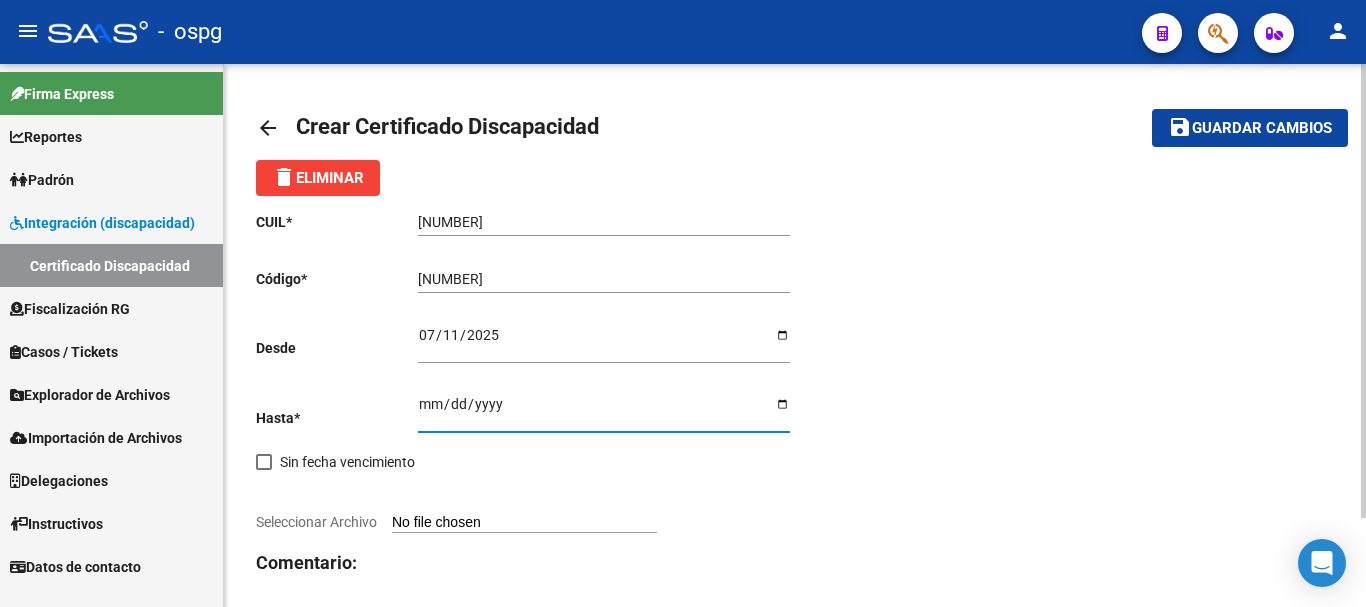 click on "Ingresar fec. Hasta" at bounding box center (604, 411) 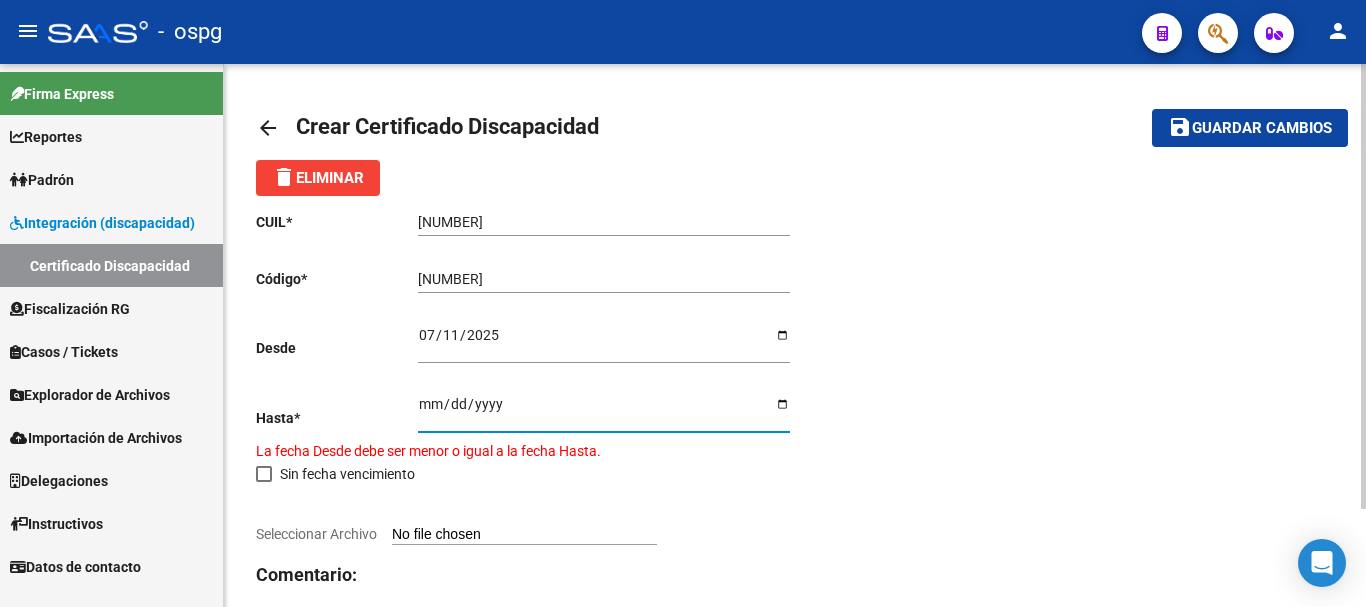 type on "[DATE]" 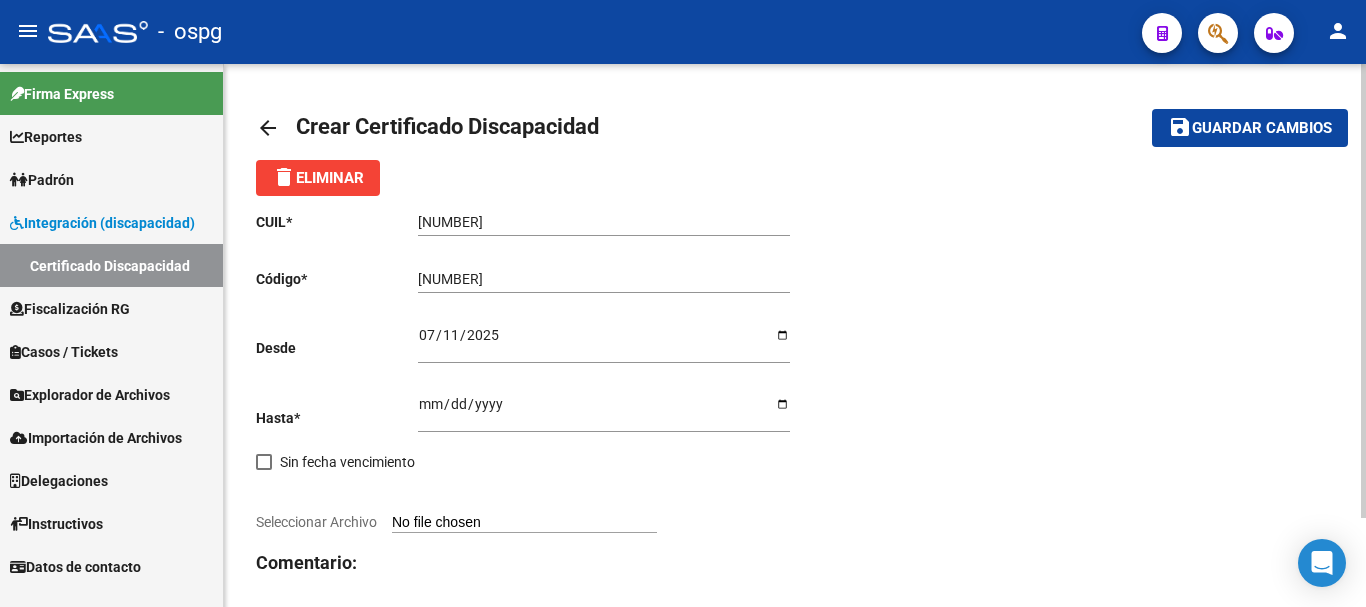 click on "Seleccionar Archivo" at bounding box center [524, 523] 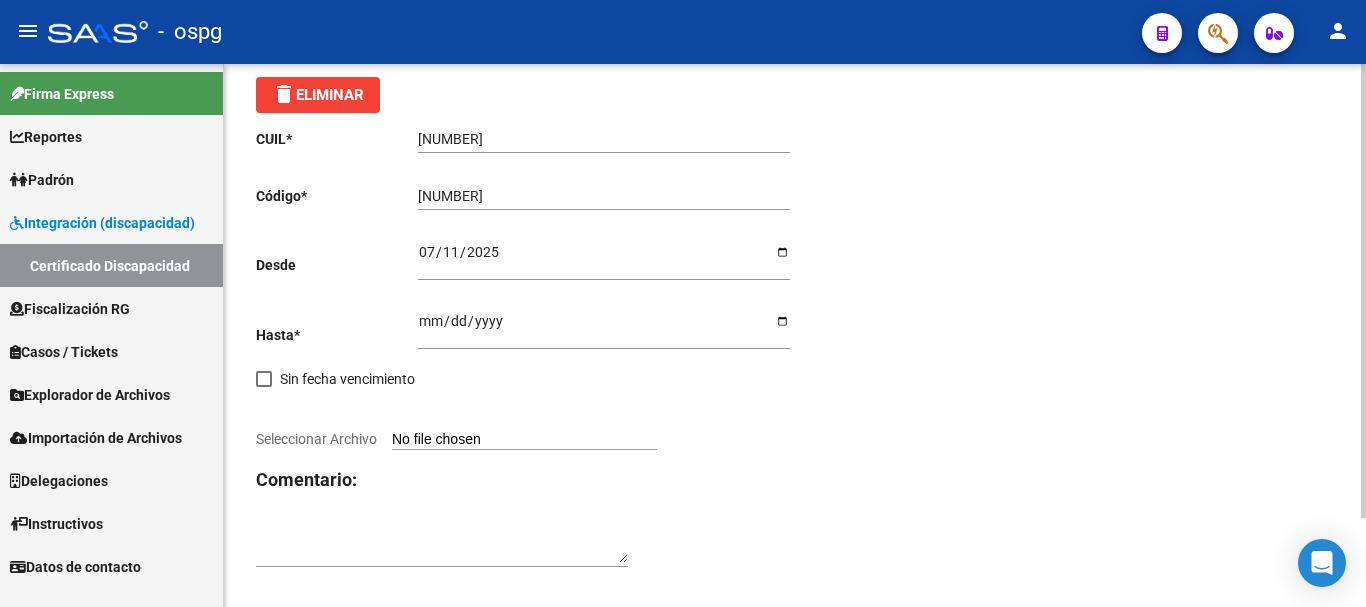 click on "arrow_back Crear Certificado Discapacidad    save Guardar cambios delete  Eliminar
CUIL  *   [NUMBER] Ingresar el CUIL  Código  *   [NUMBER] Ingresar el Codigo  Desde    [DATE] Ingresar fec. Desde  Hasta  *   [DATE] Ingresar fec. Hasta     Sin fecha vencimiento        Seleccionar Archivo Comentario:" 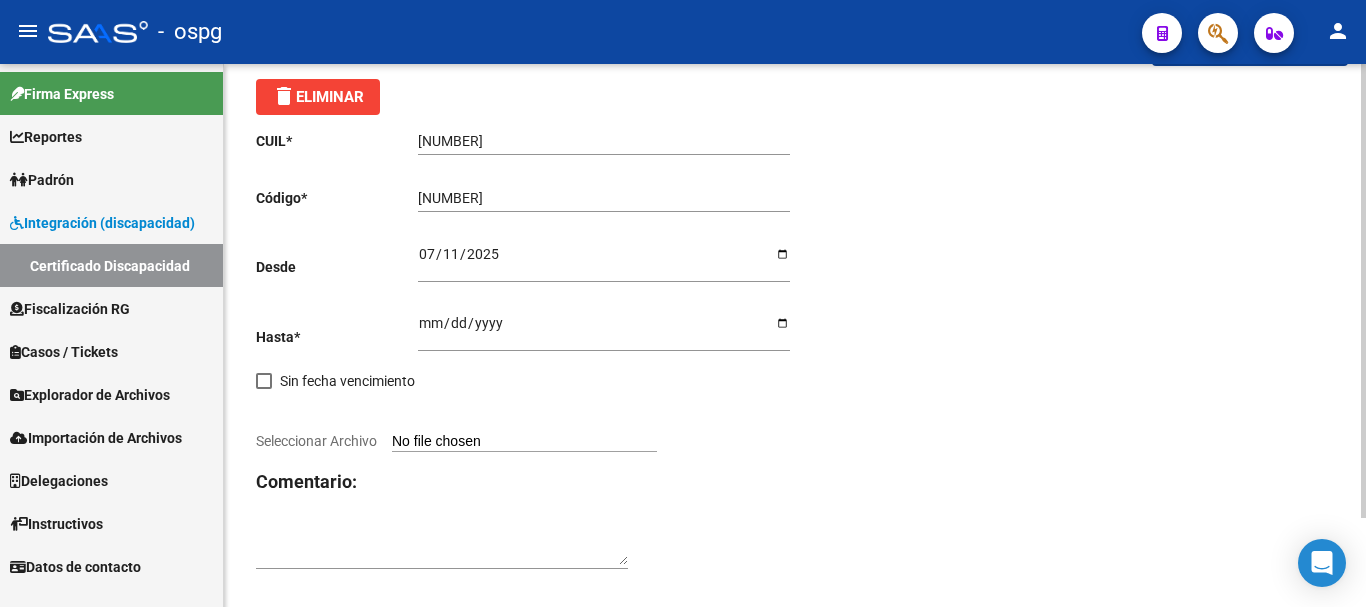 click on "Seleccionar Archivo" at bounding box center (524, 442) 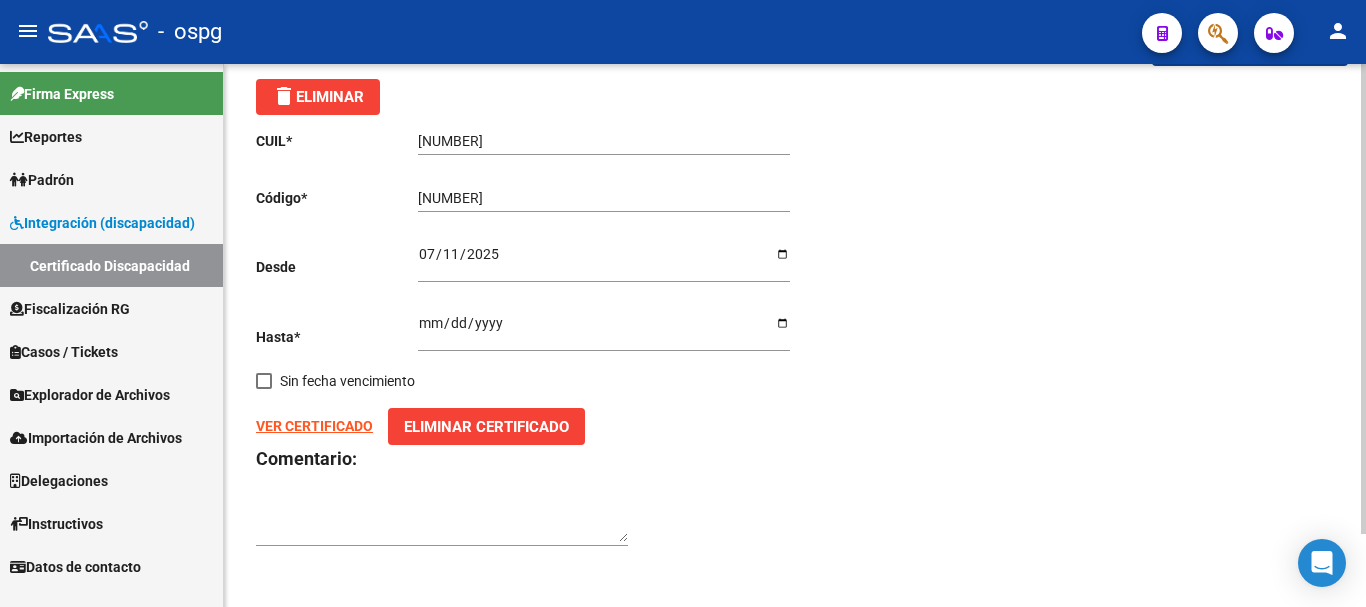 scroll, scrollTop: 0, scrollLeft: 0, axis: both 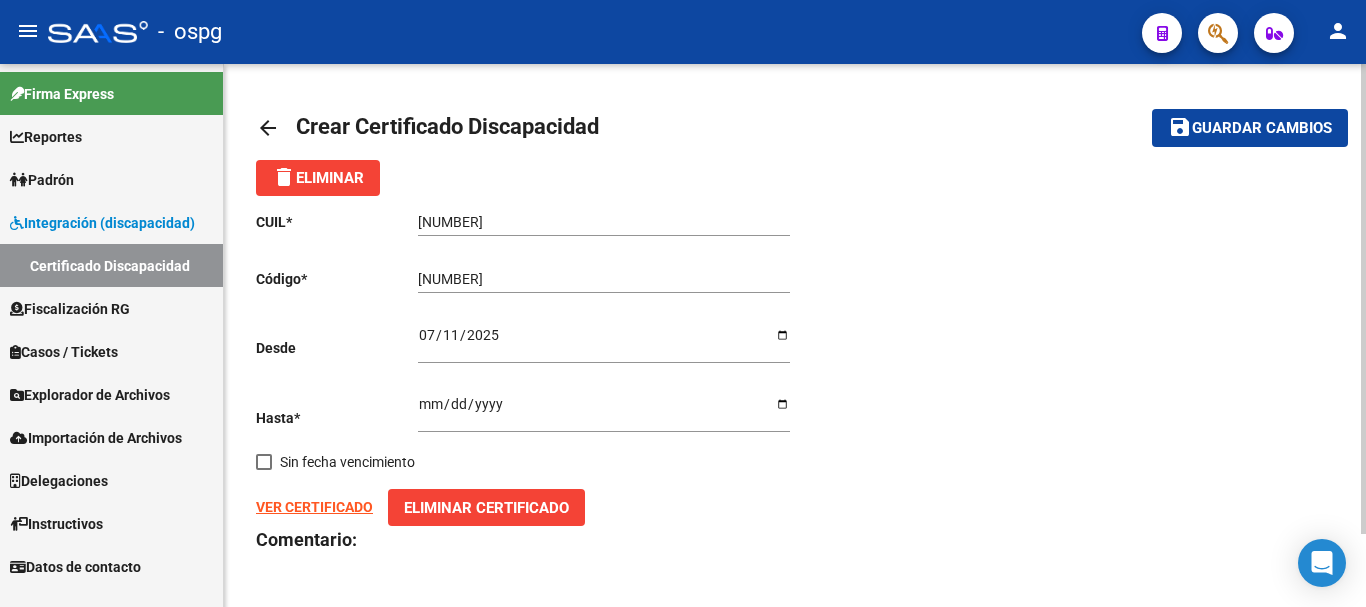click 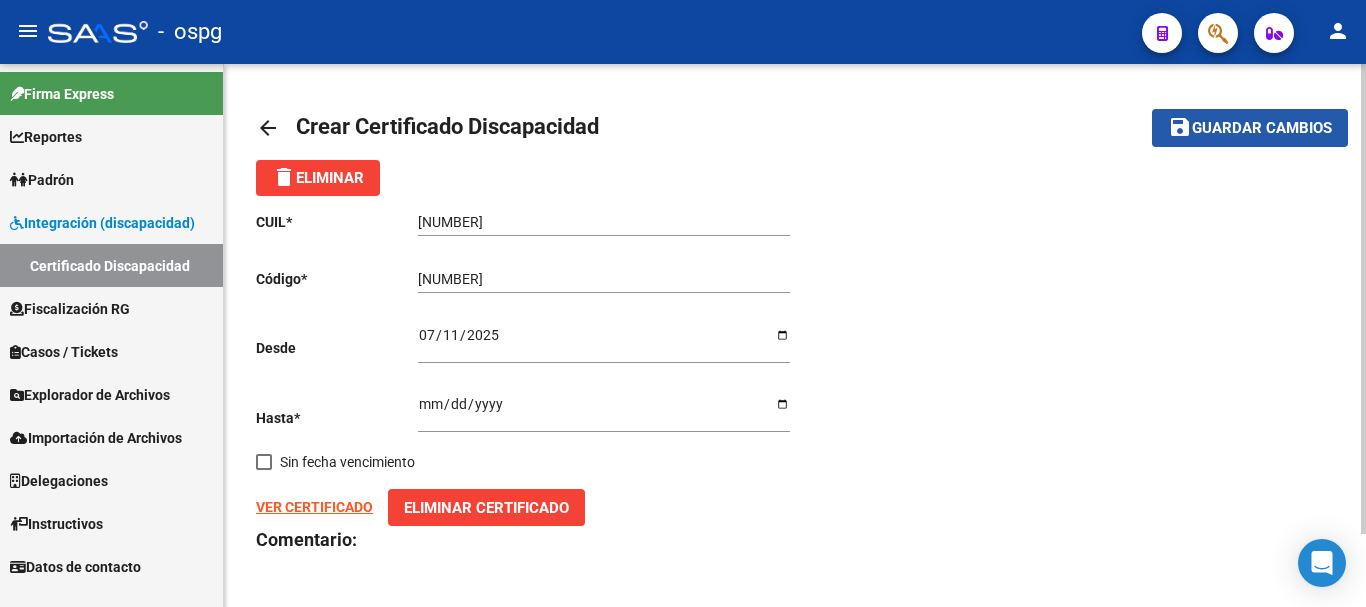 click on "save Guardar cambios" 